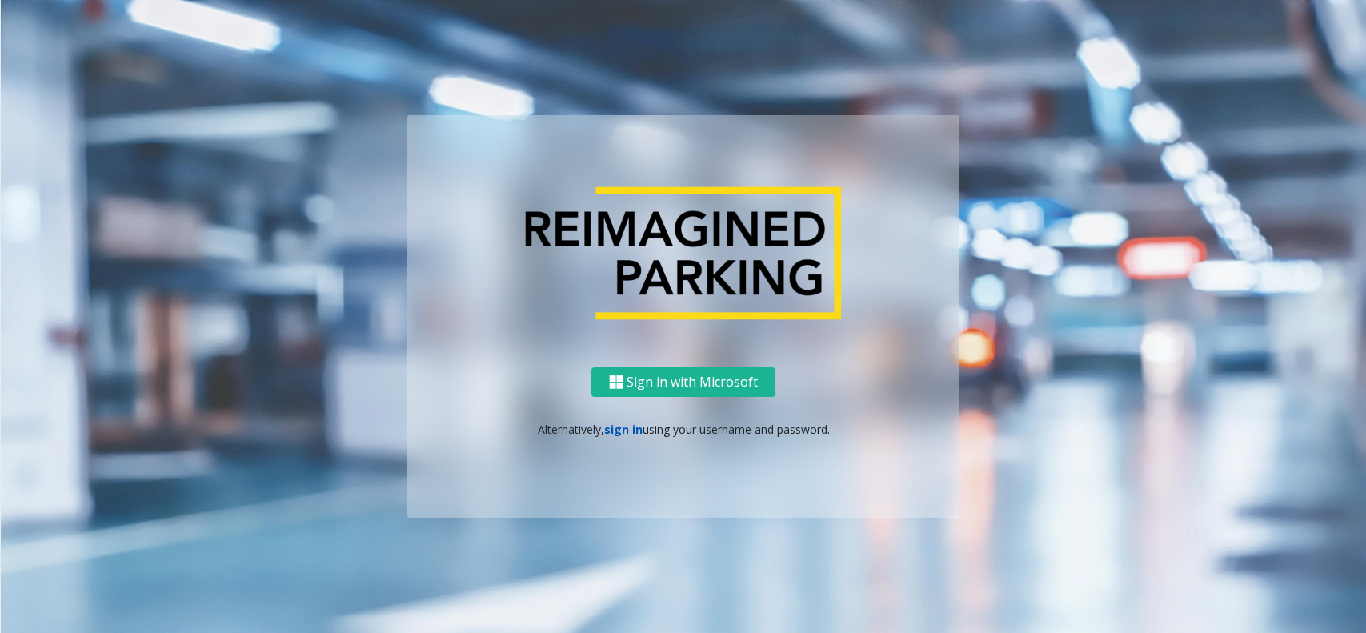 scroll, scrollTop: 0, scrollLeft: 0, axis: both 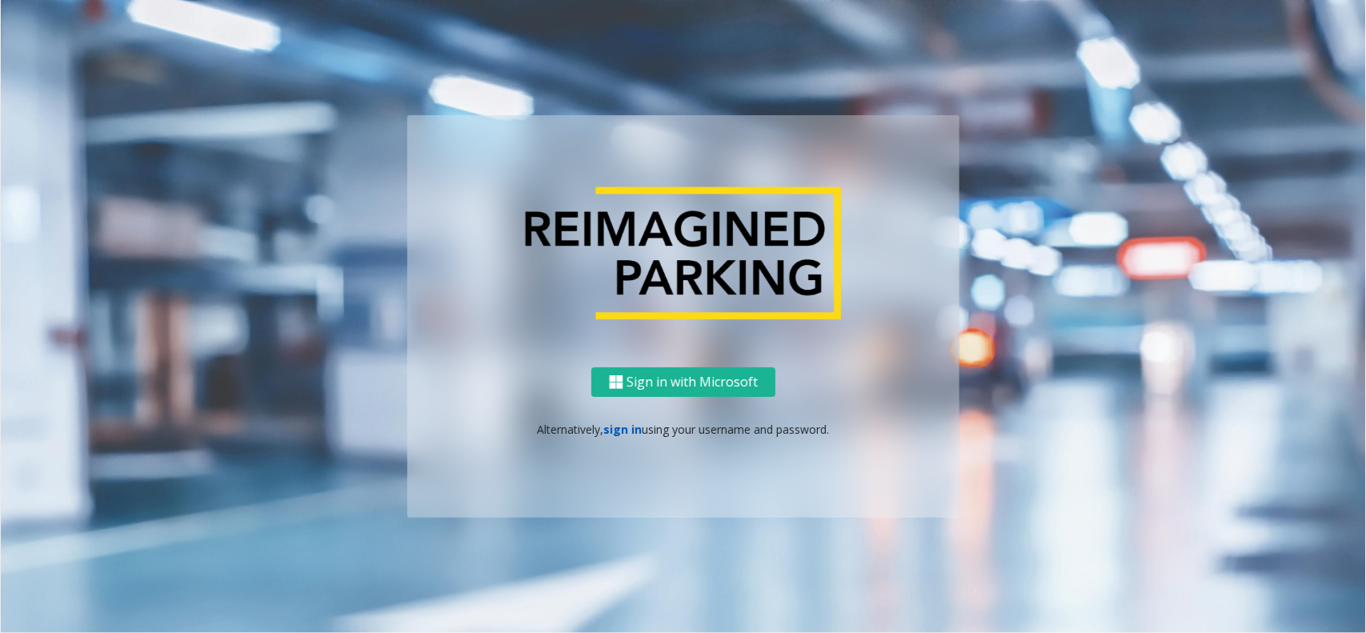 click on "sign in" 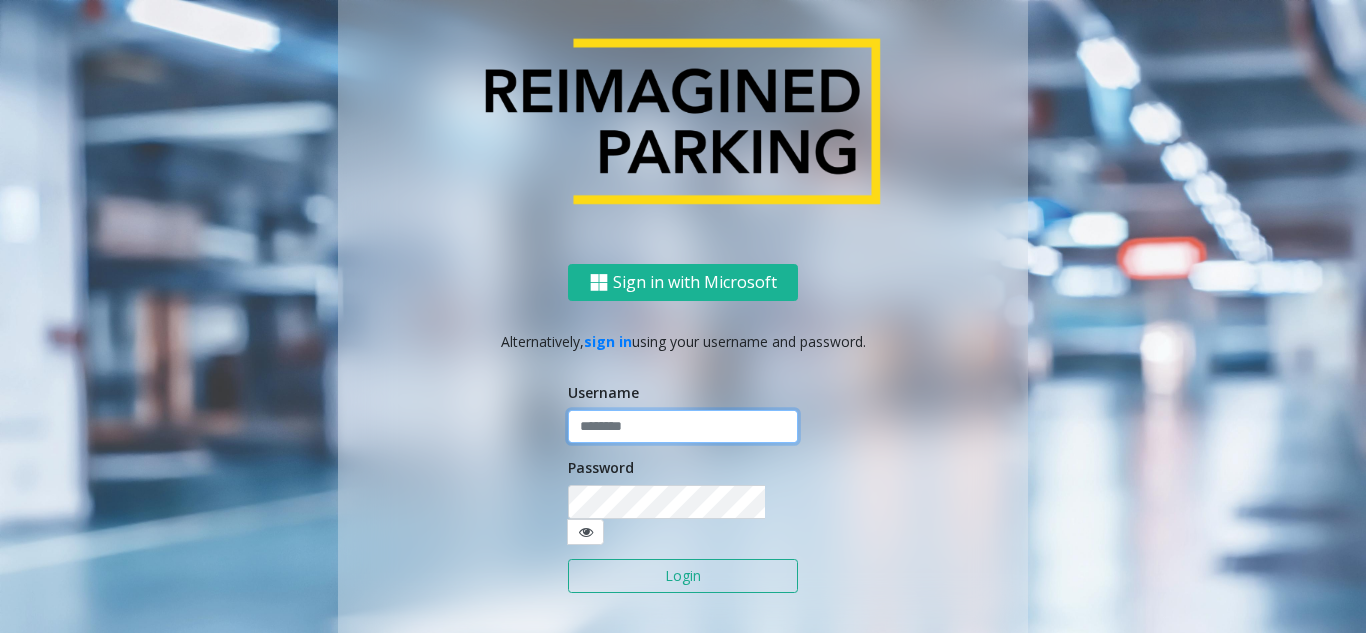 click 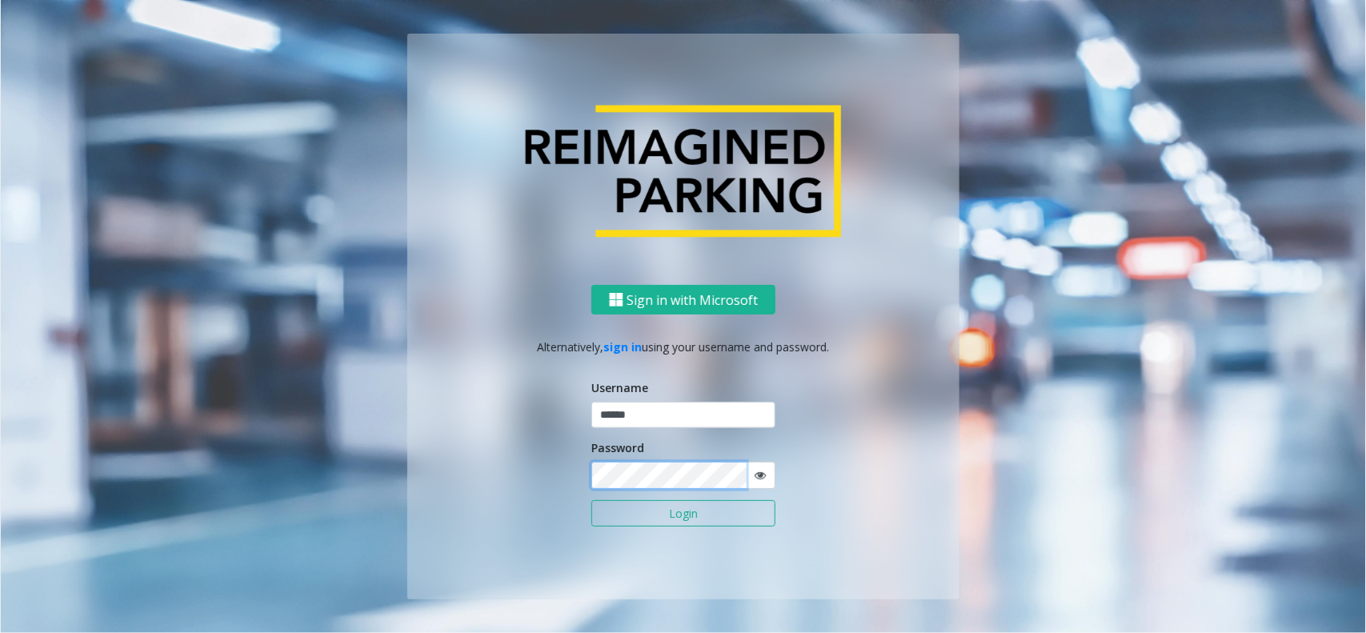 click 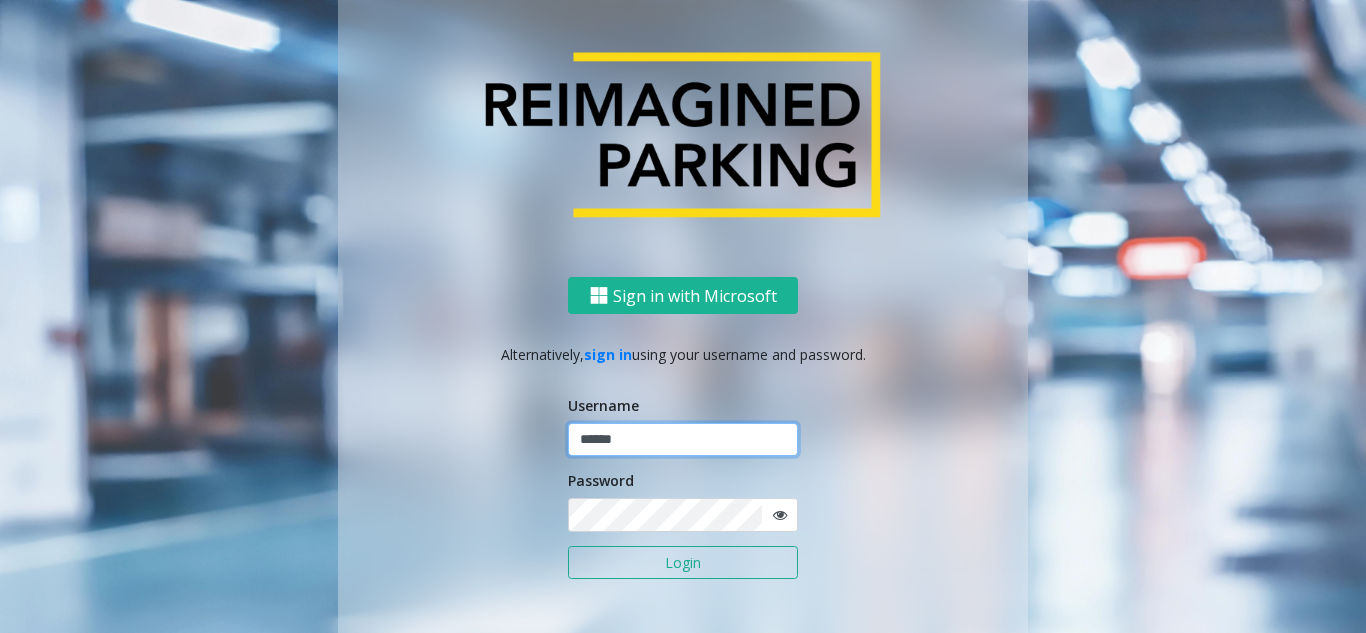 type on "******" 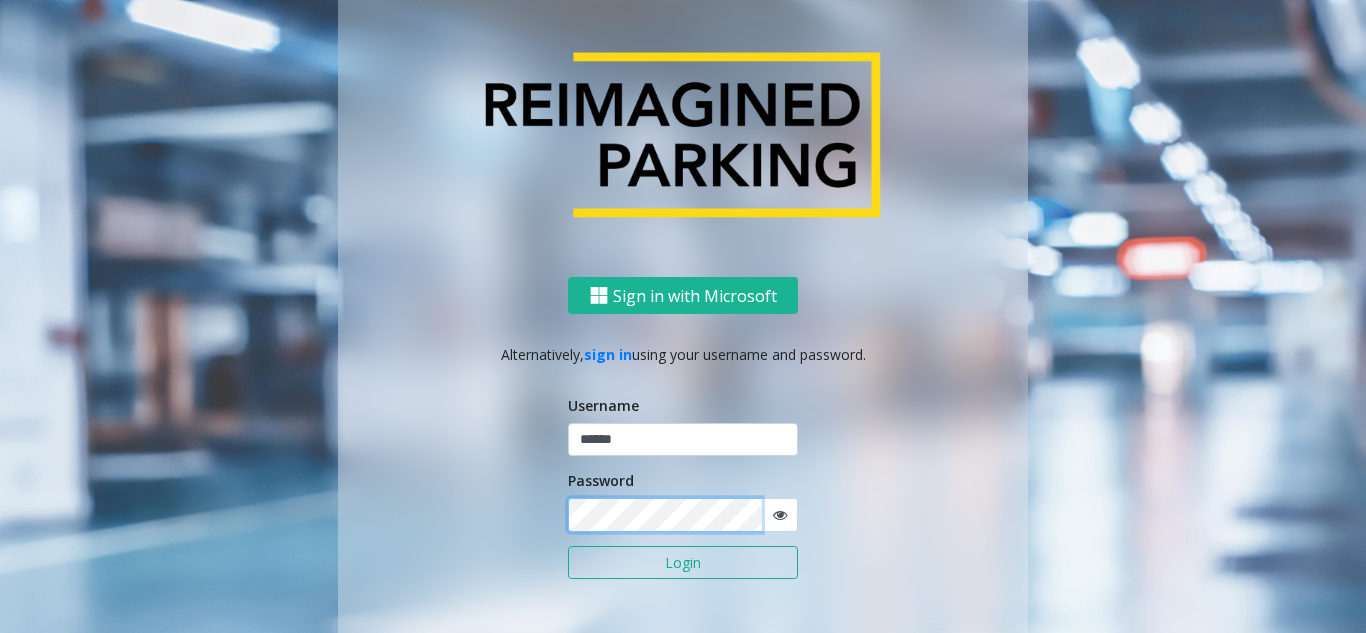 click on "Login" 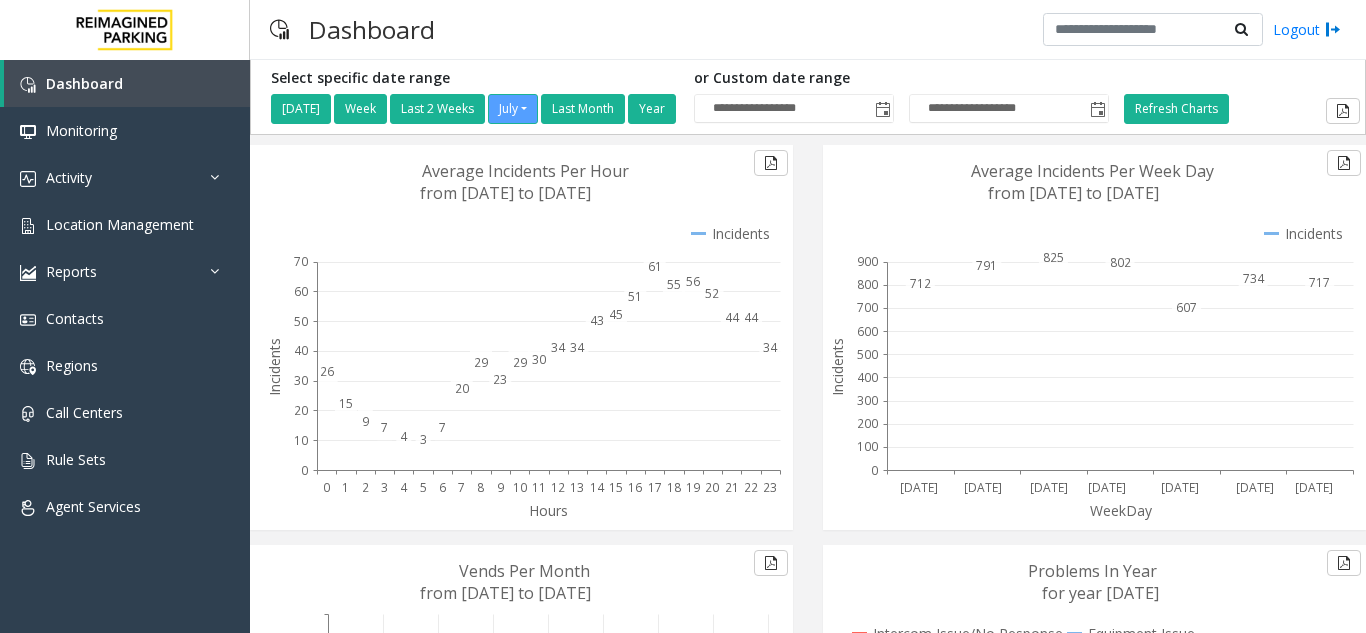 scroll, scrollTop: 455, scrollLeft: 0, axis: vertical 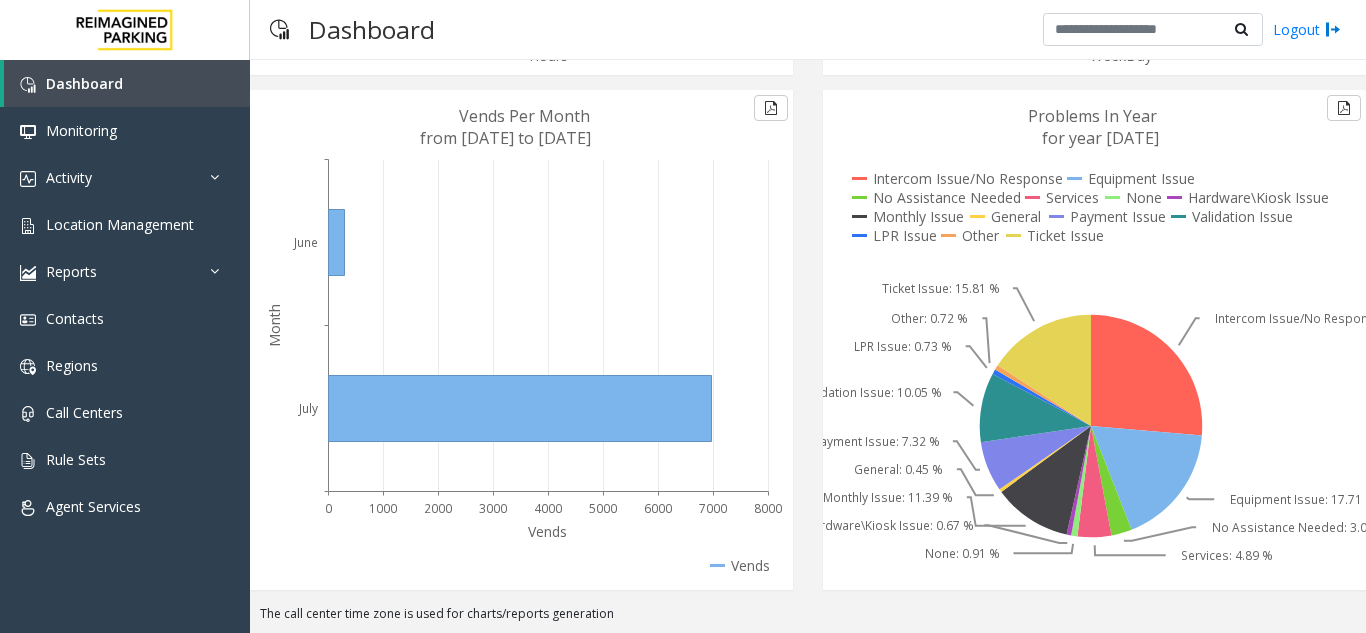 drag, startPoint x: 1361, startPoint y: 266, endPoint x: 796, endPoint y: 241, distance: 565.55286 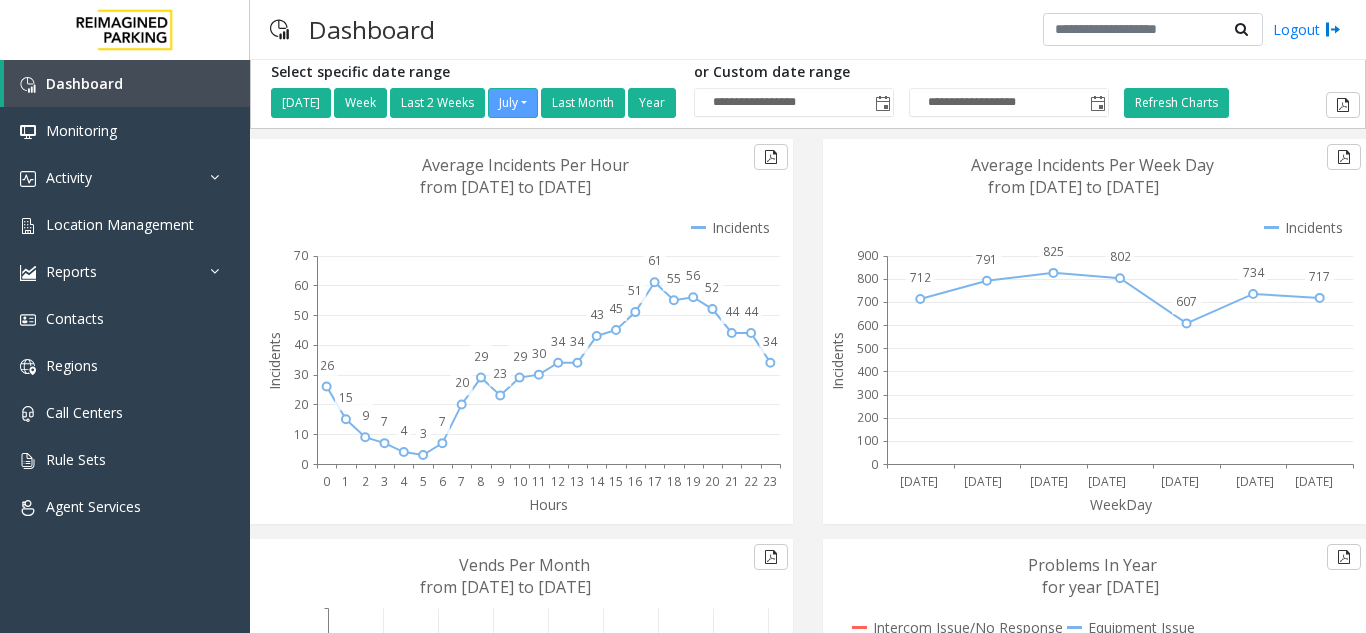 scroll, scrollTop: 0, scrollLeft: 0, axis: both 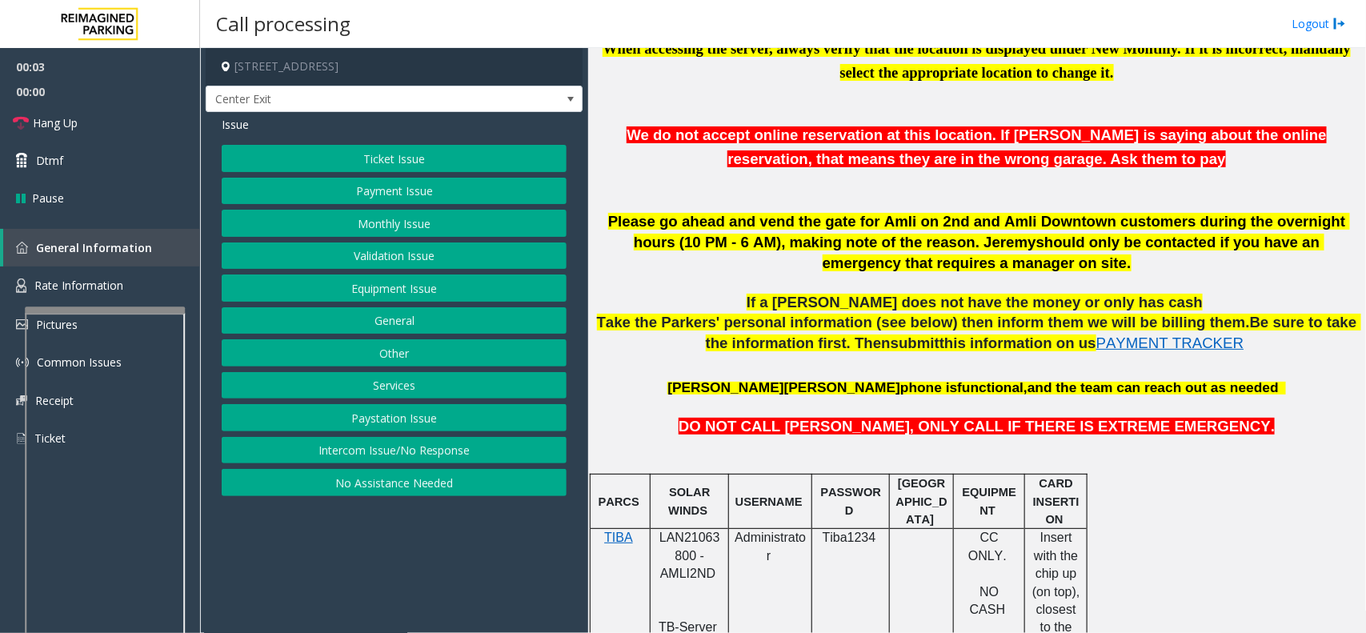 click on "Location Management" at bounding box center [125, 224] 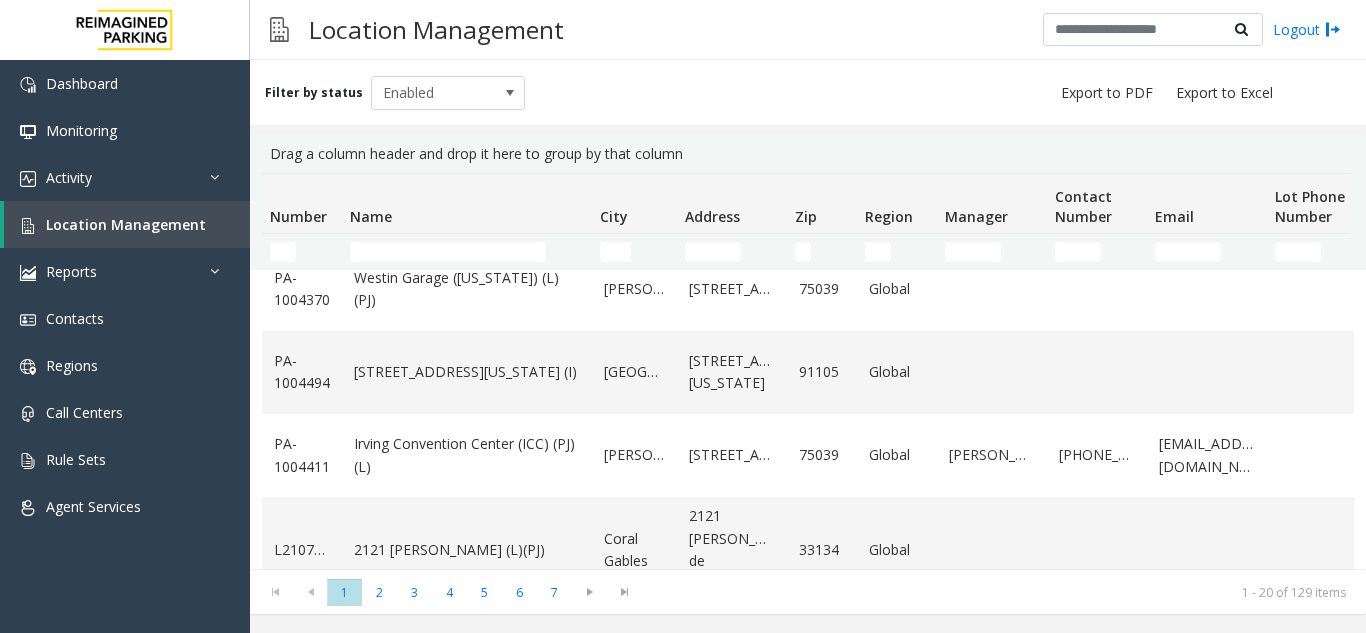 scroll, scrollTop: 1382, scrollLeft: 0, axis: vertical 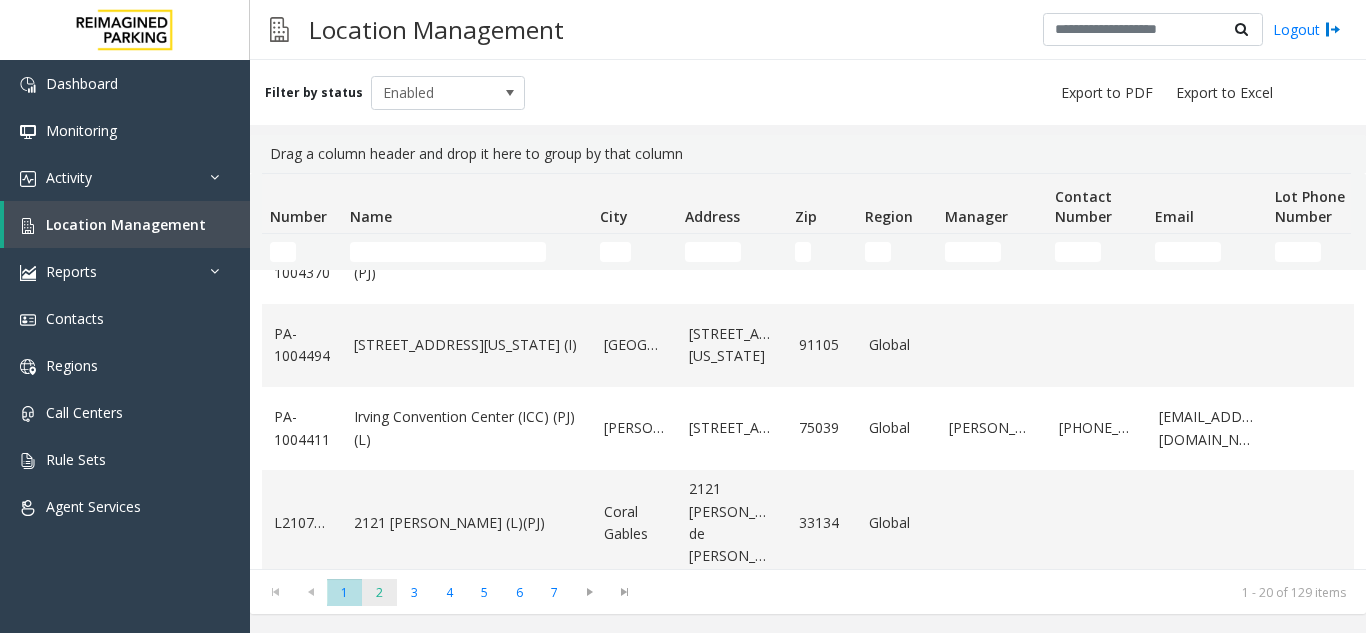 click on "2" 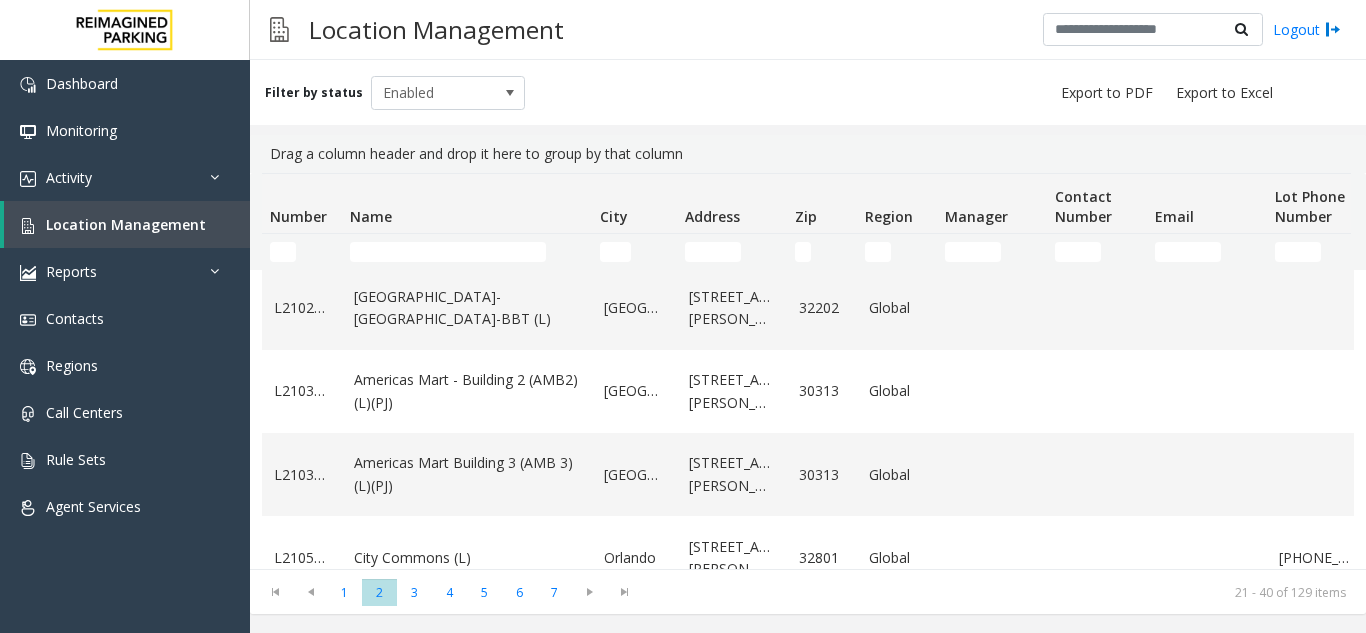 scroll, scrollTop: 800, scrollLeft: 0, axis: vertical 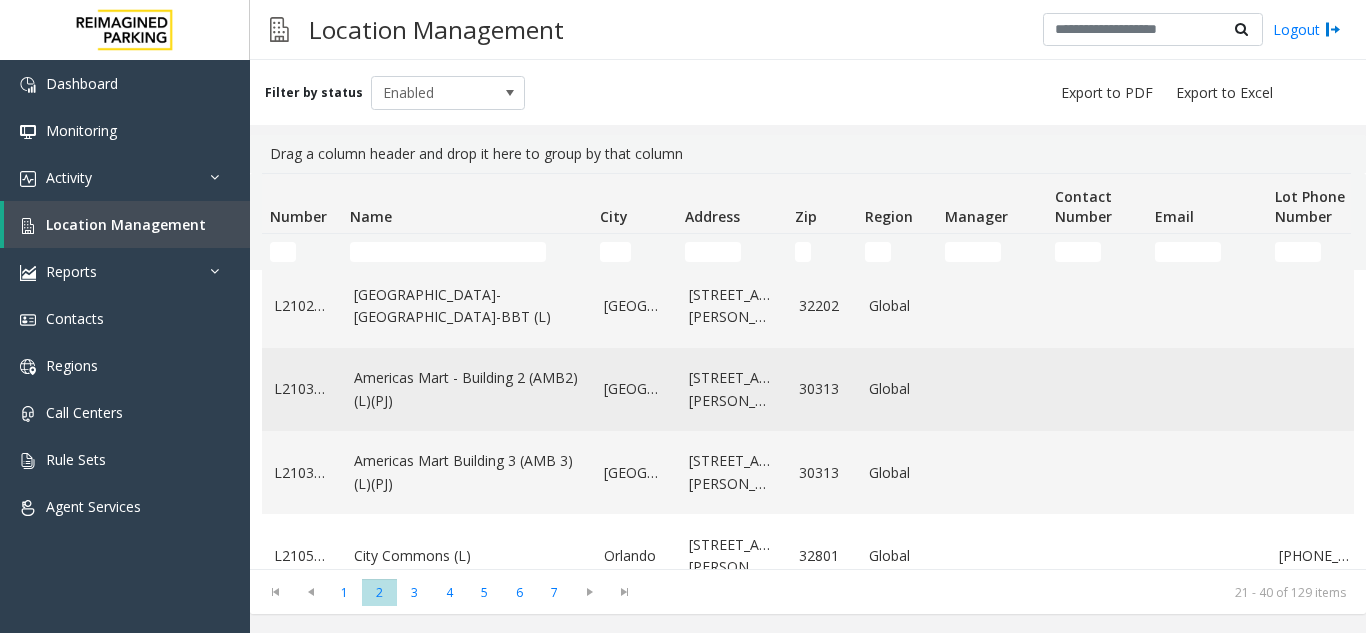click on "Americas Mart - Building 2 (AMB2) (L)(PJ)" 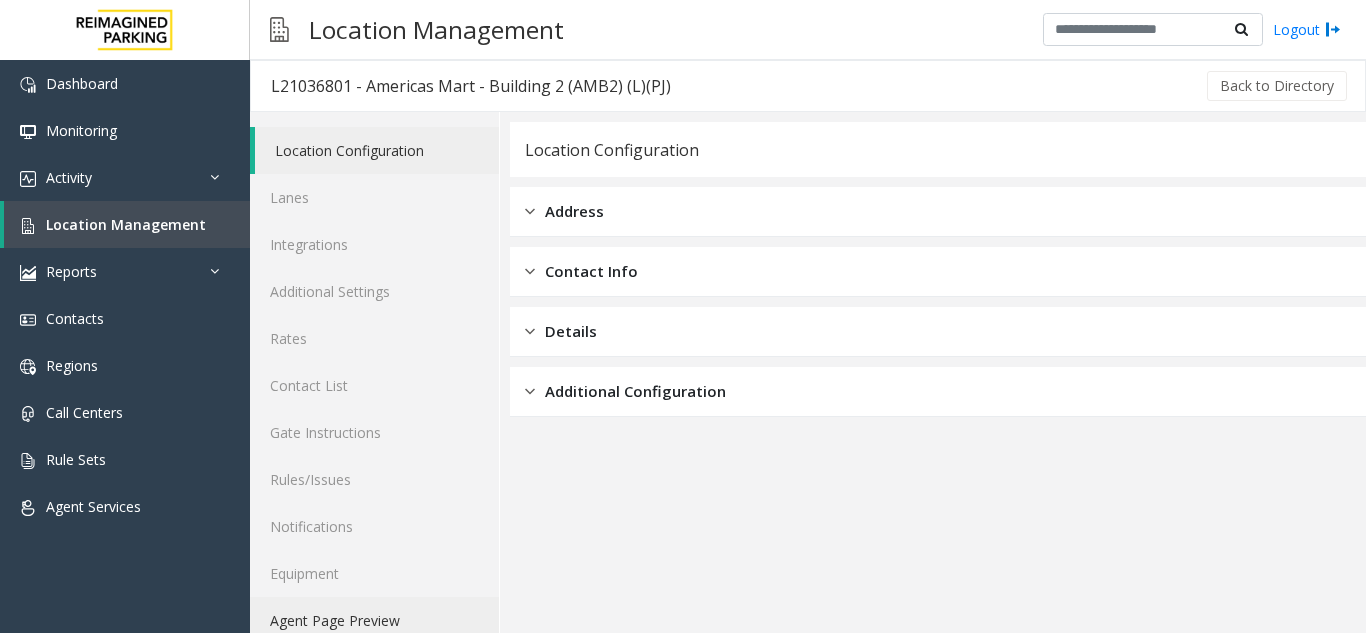 click on "Agent Page Preview" 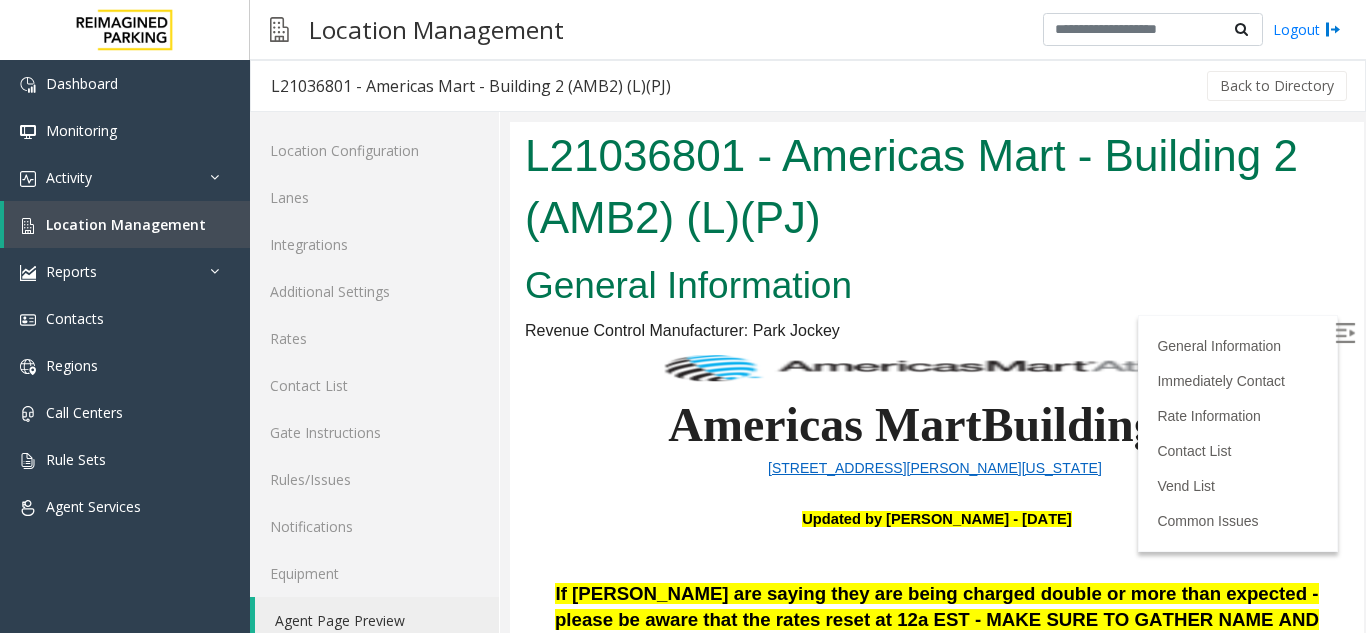 scroll, scrollTop: 0, scrollLeft: 0, axis: both 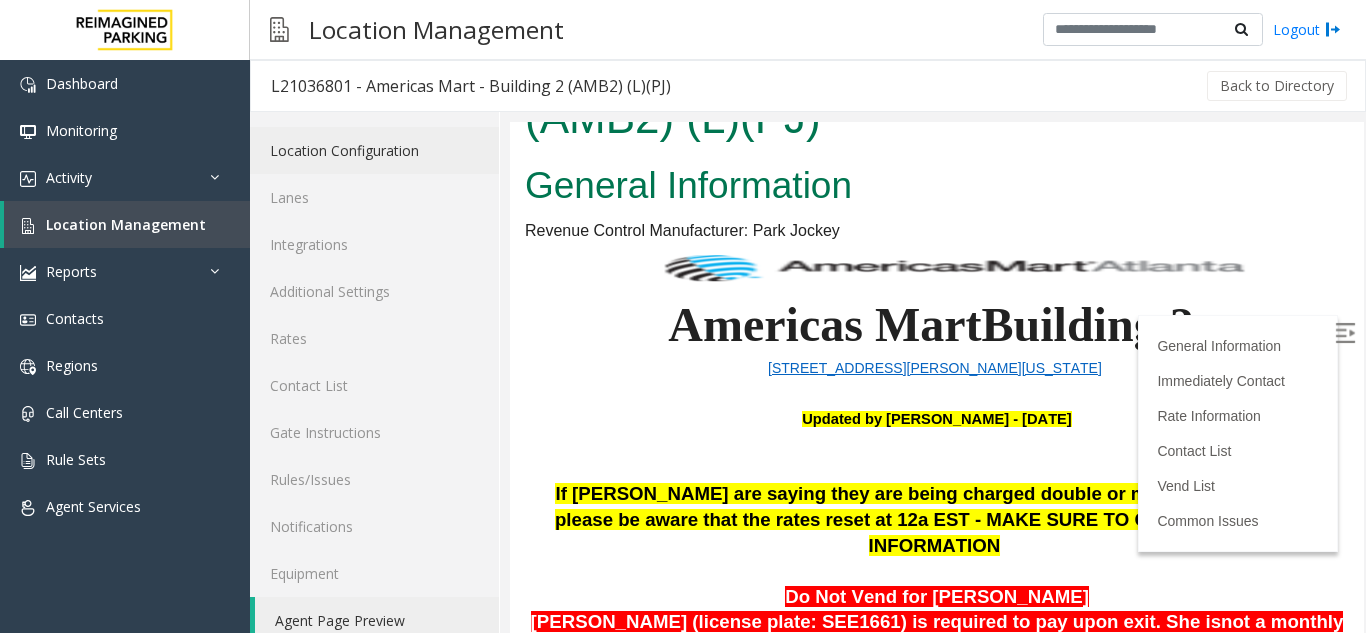 click on "Location Configuration" 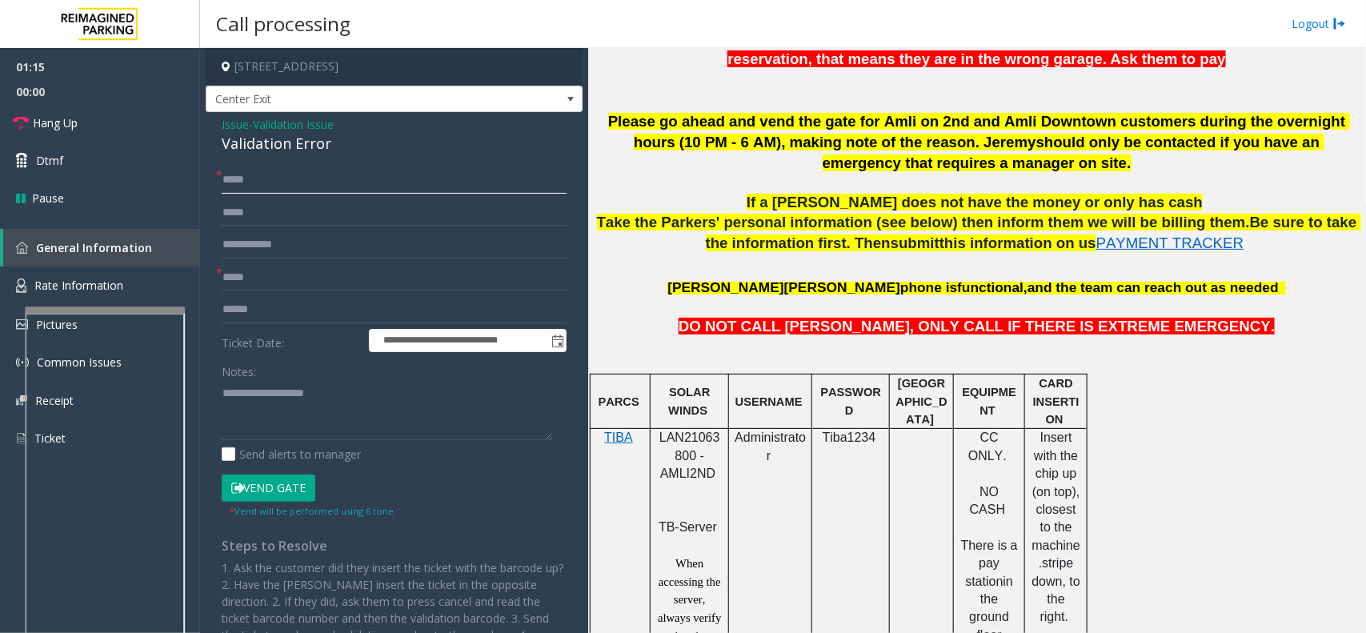 click 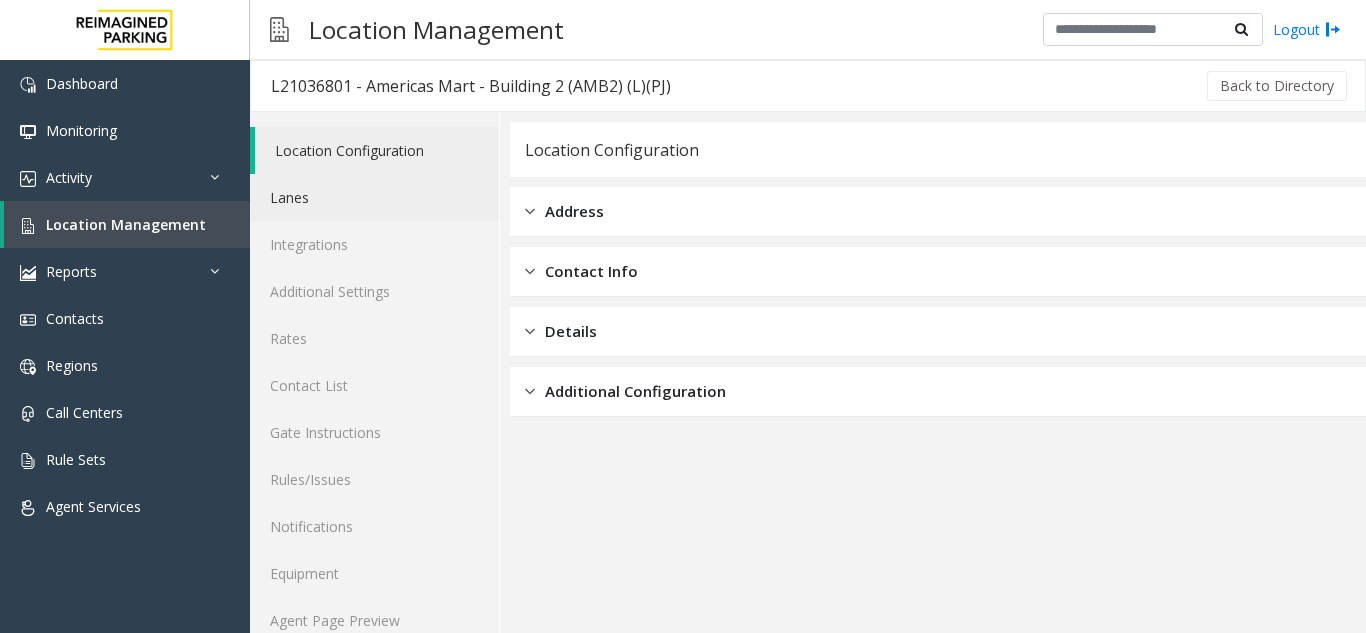 click on "Lanes" 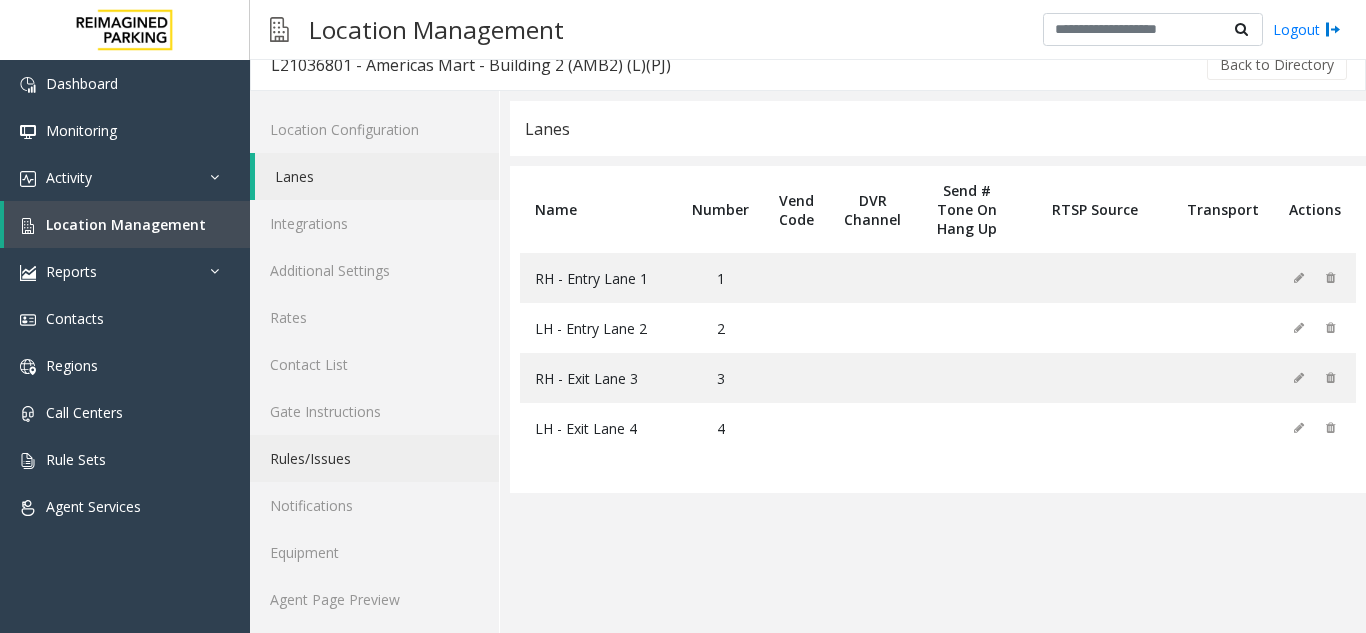 scroll, scrollTop: 26, scrollLeft: 0, axis: vertical 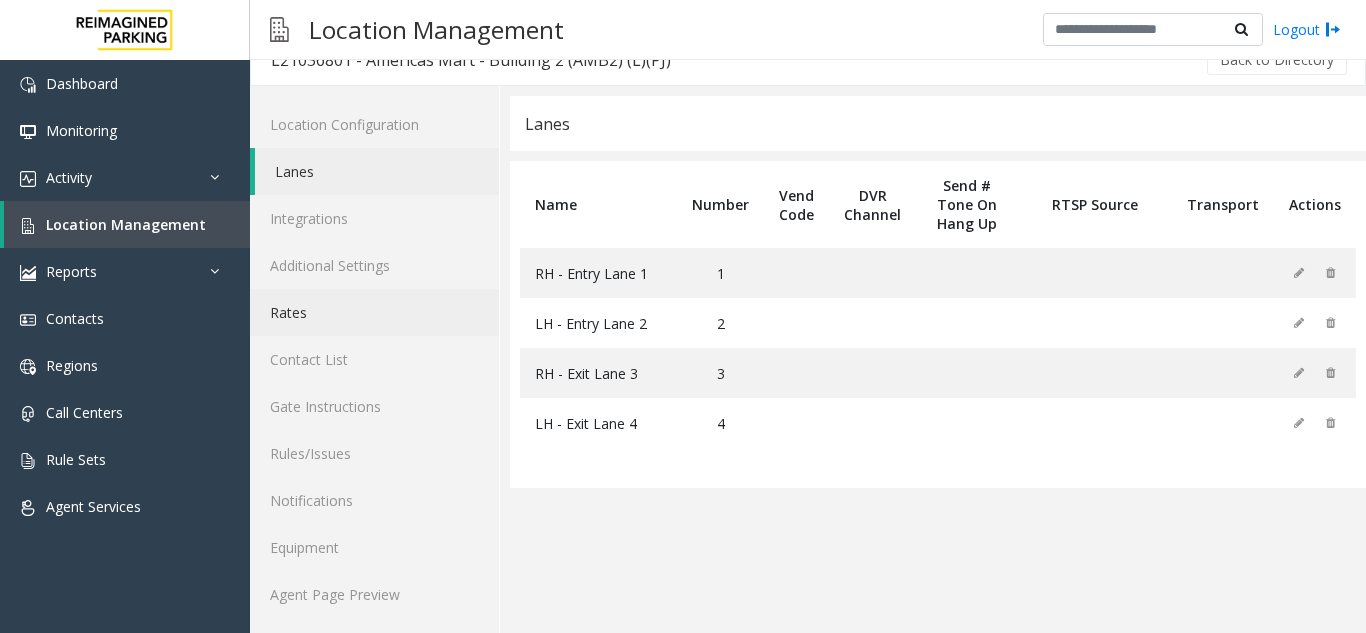 click on "Rates" 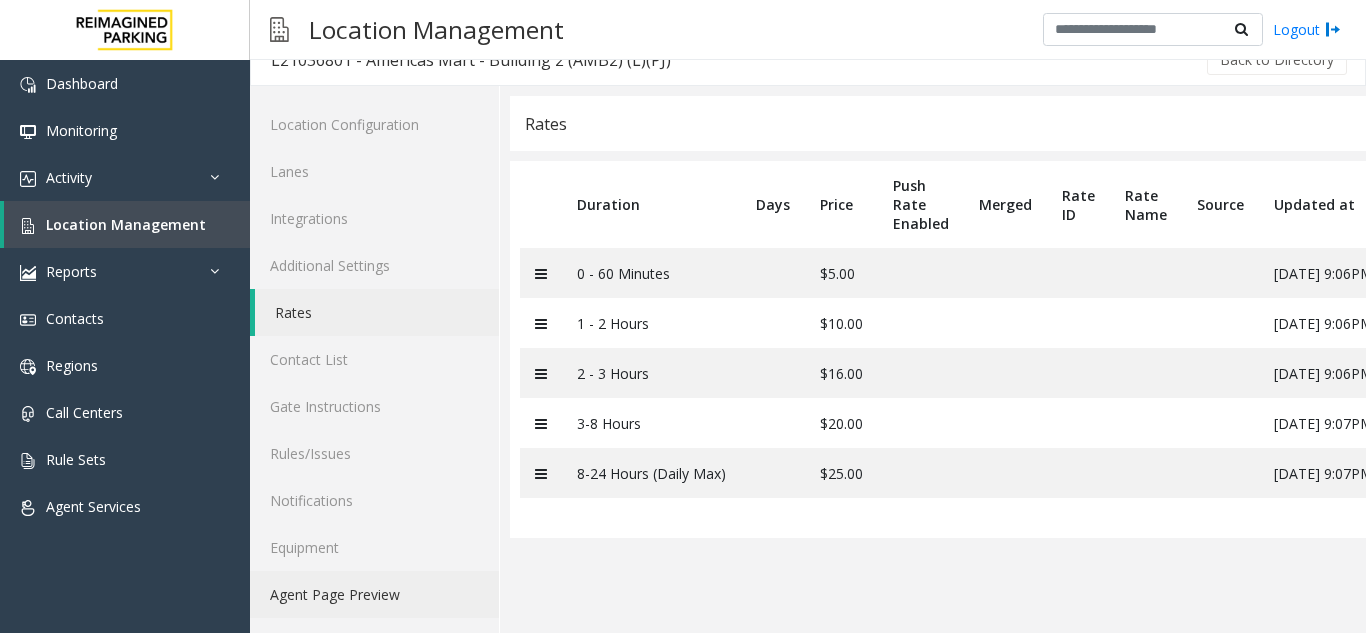 click on "Agent Page Preview" 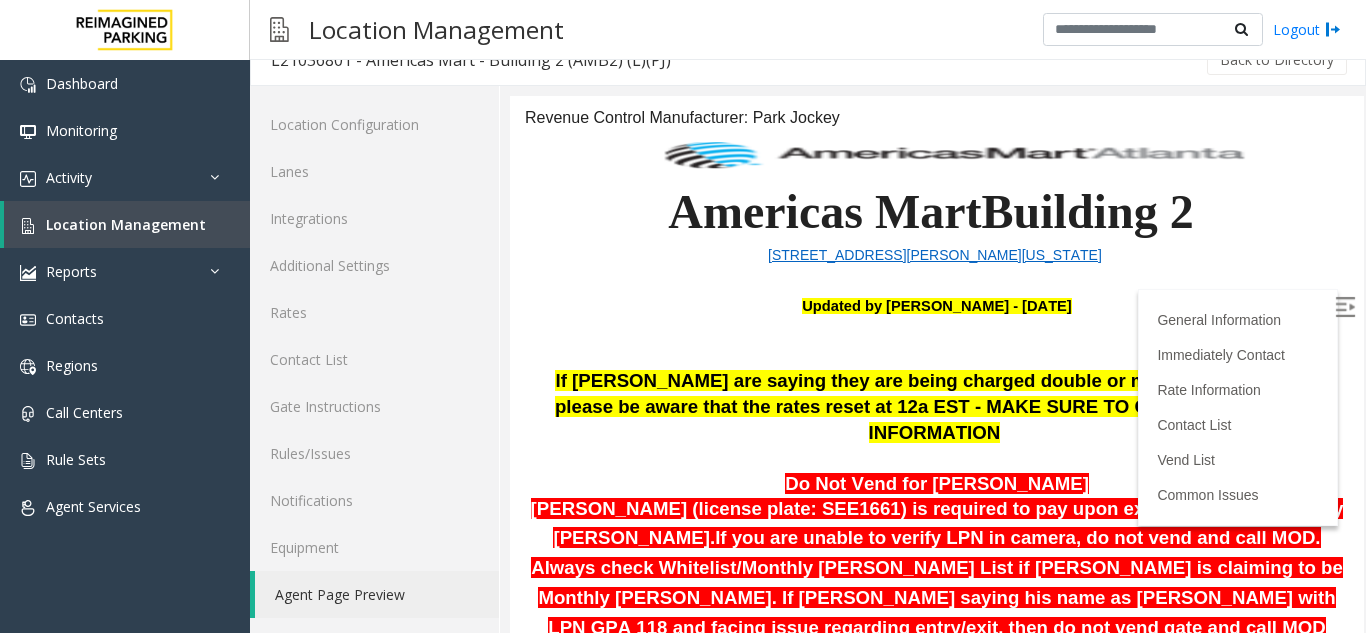 scroll, scrollTop: 200, scrollLeft: 0, axis: vertical 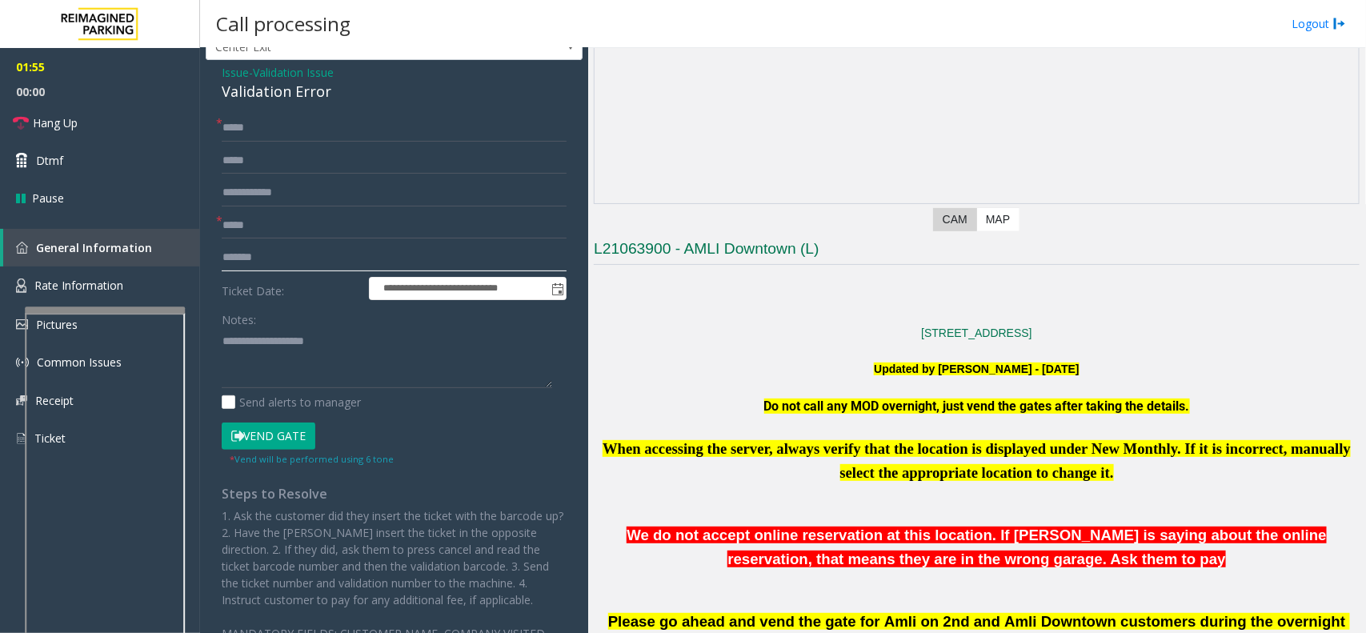click at bounding box center [1345, 307] 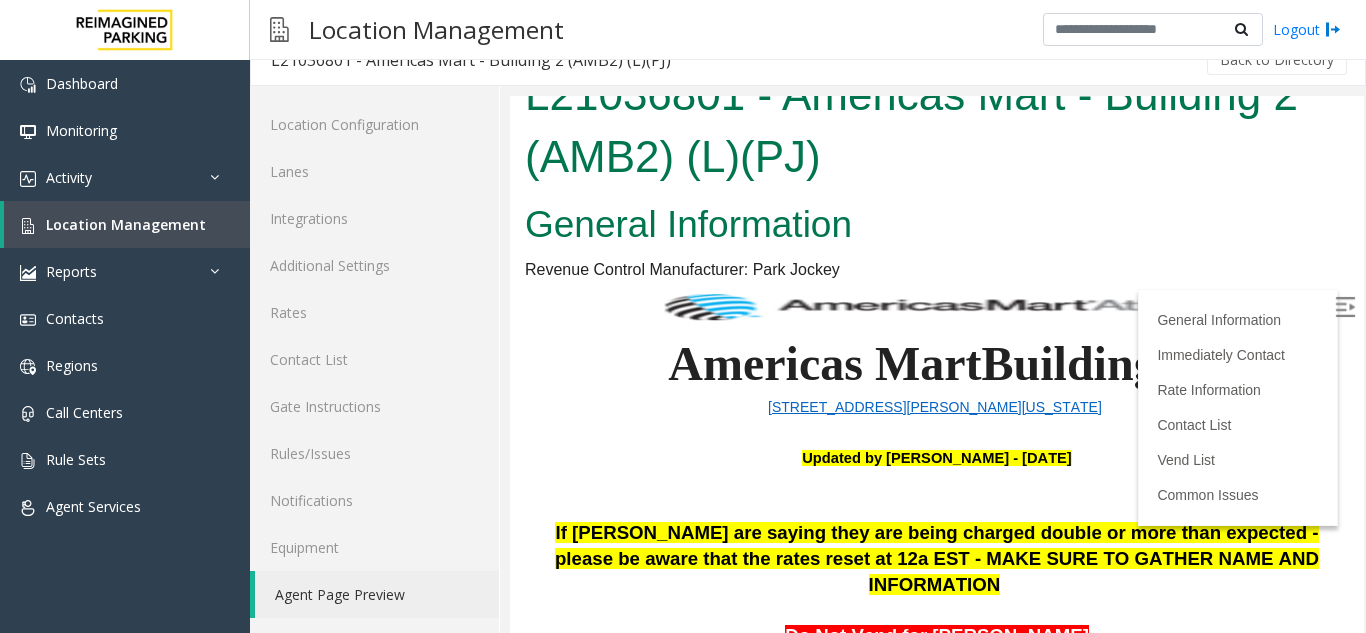 scroll, scrollTop: 0, scrollLeft: 0, axis: both 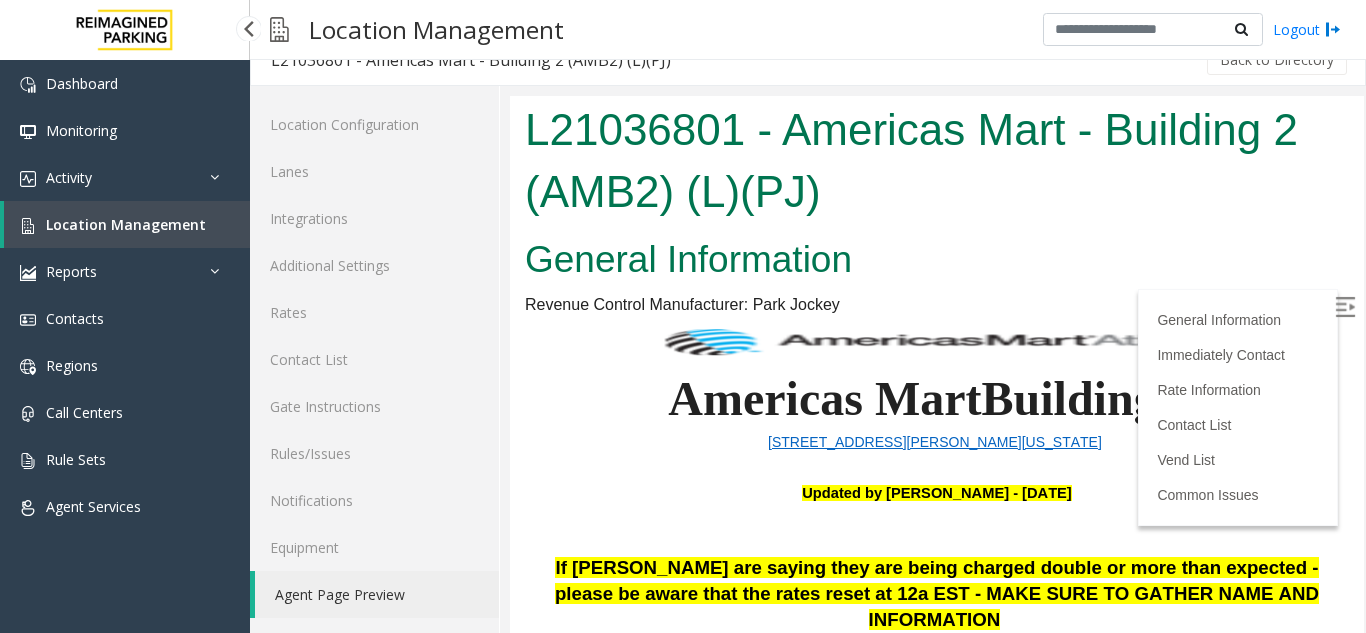 click on "Location Management" at bounding box center [126, 224] 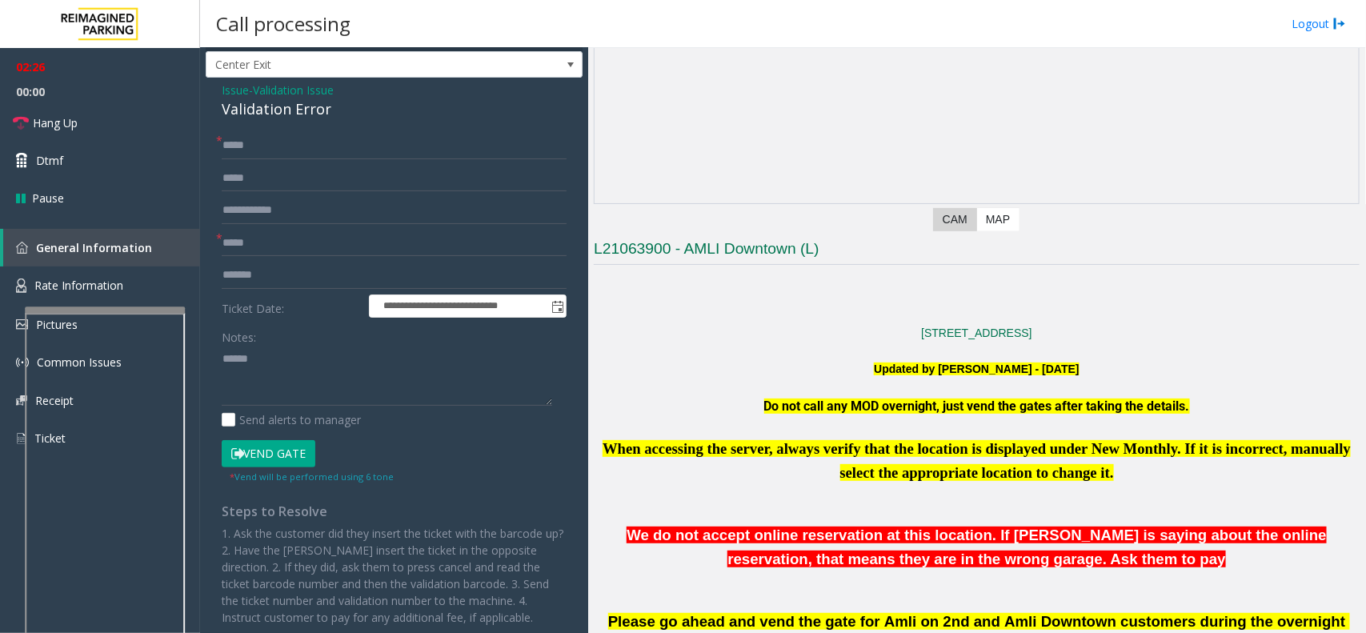 scroll, scrollTop: 300, scrollLeft: 0, axis: vertical 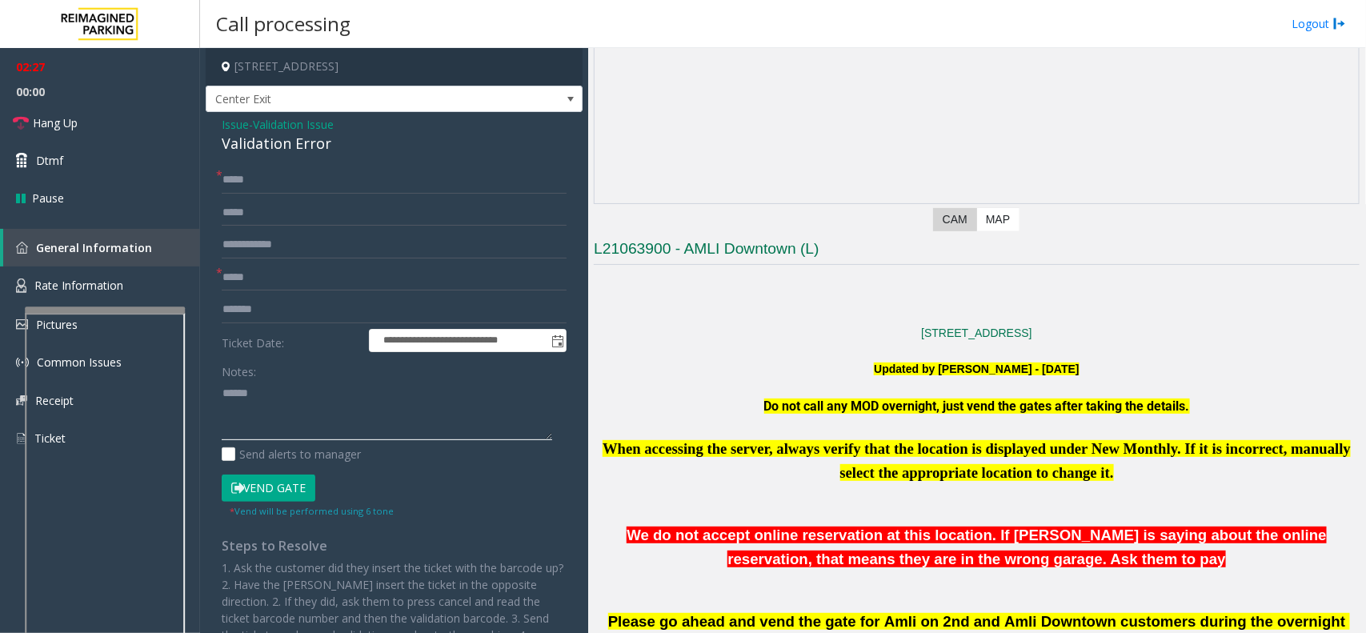 click 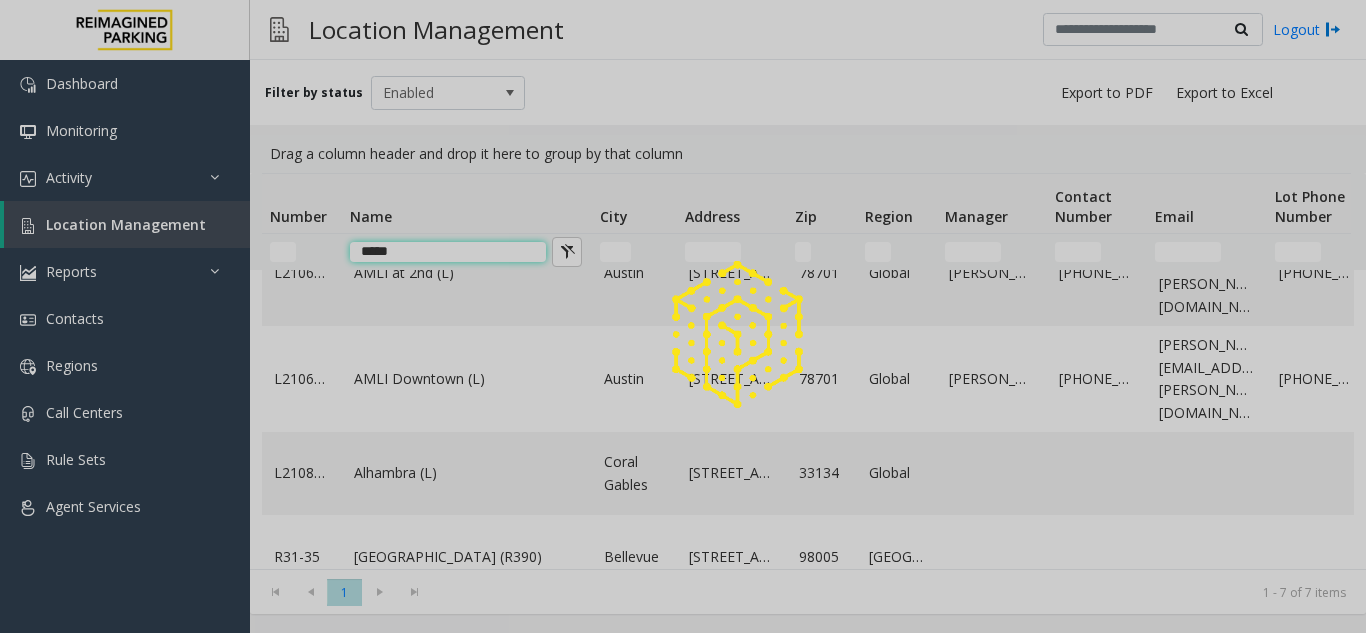 scroll, scrollTop: 0, scrollLeft: 0, axis: both 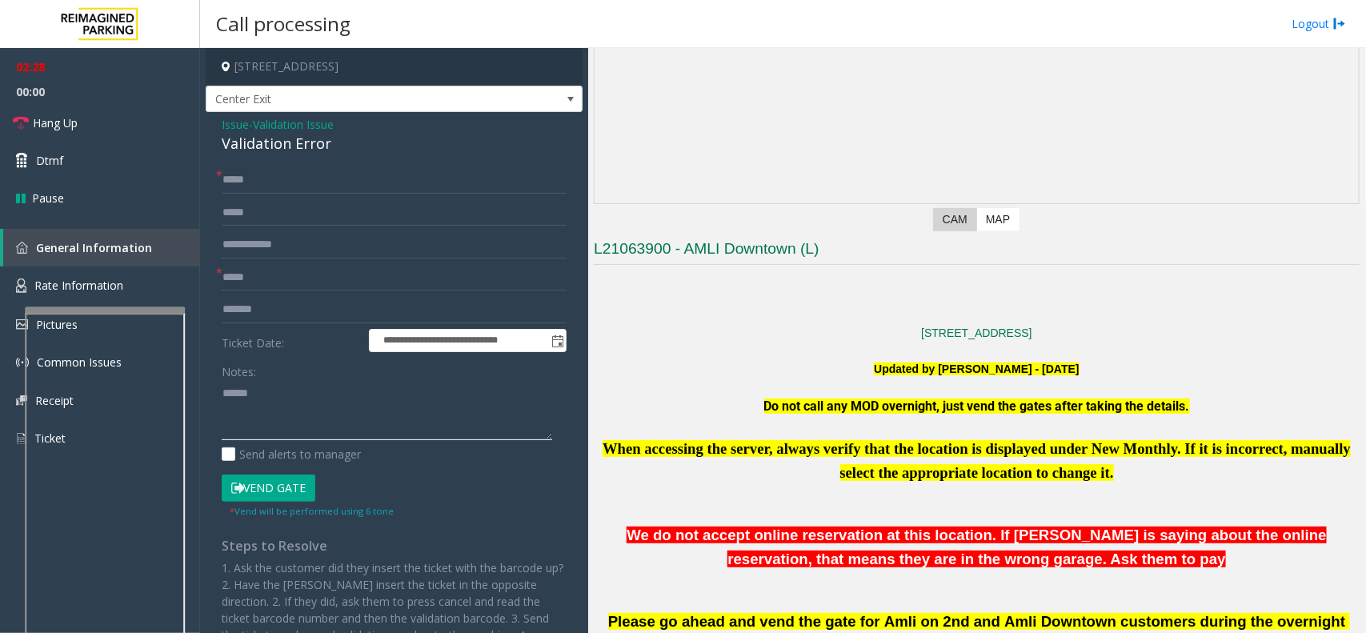 type on "*****" 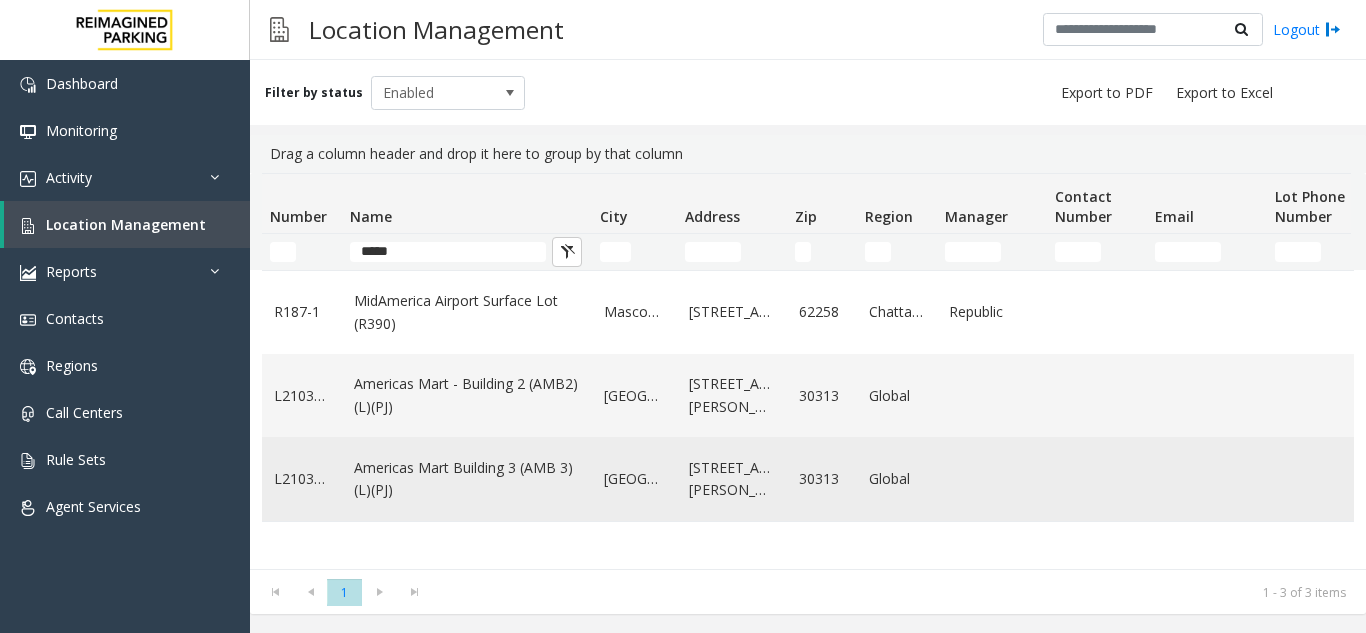 click on "Americas Mart Building  3 (AMB 3) (L)(PJ)" 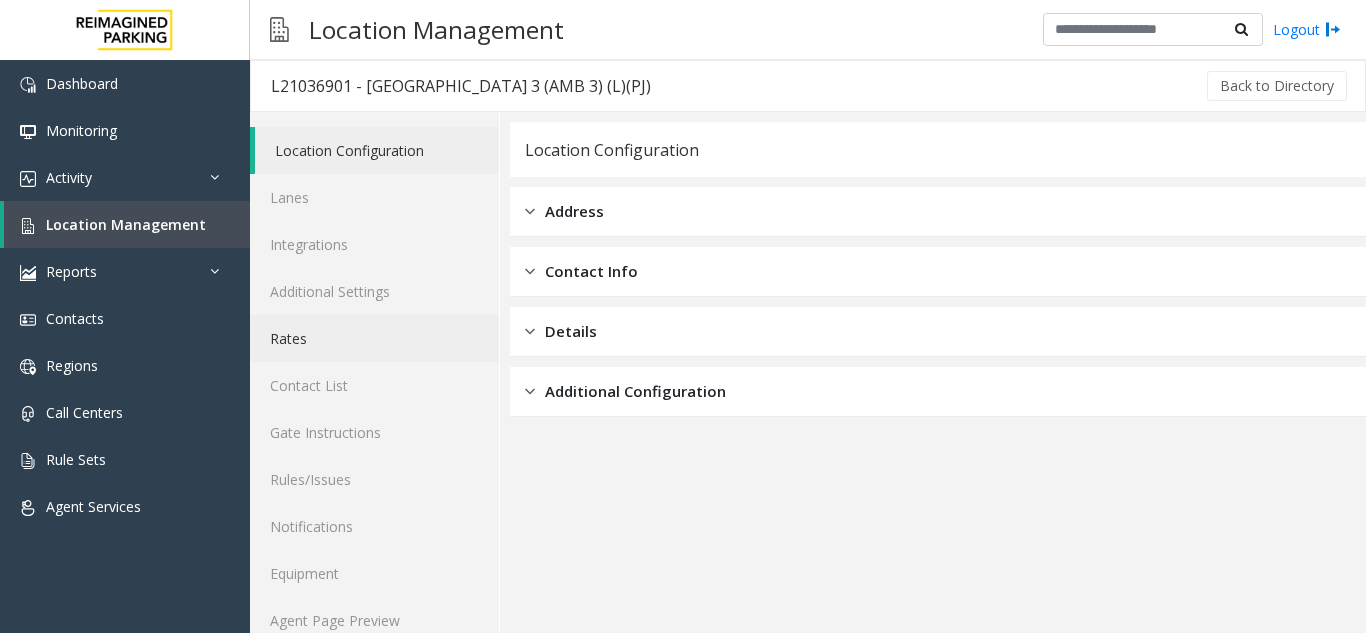 click on "Rates" 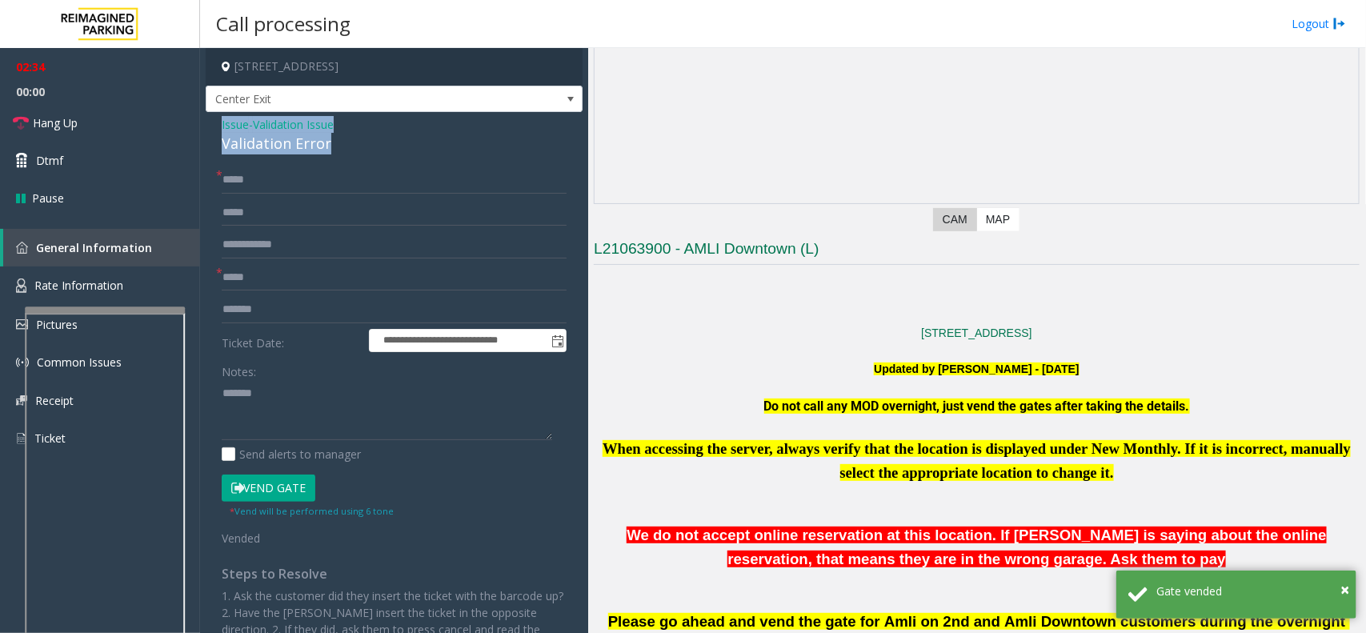 scroll, scrollTop: 26, scrollLeft: 0, axis: vertical 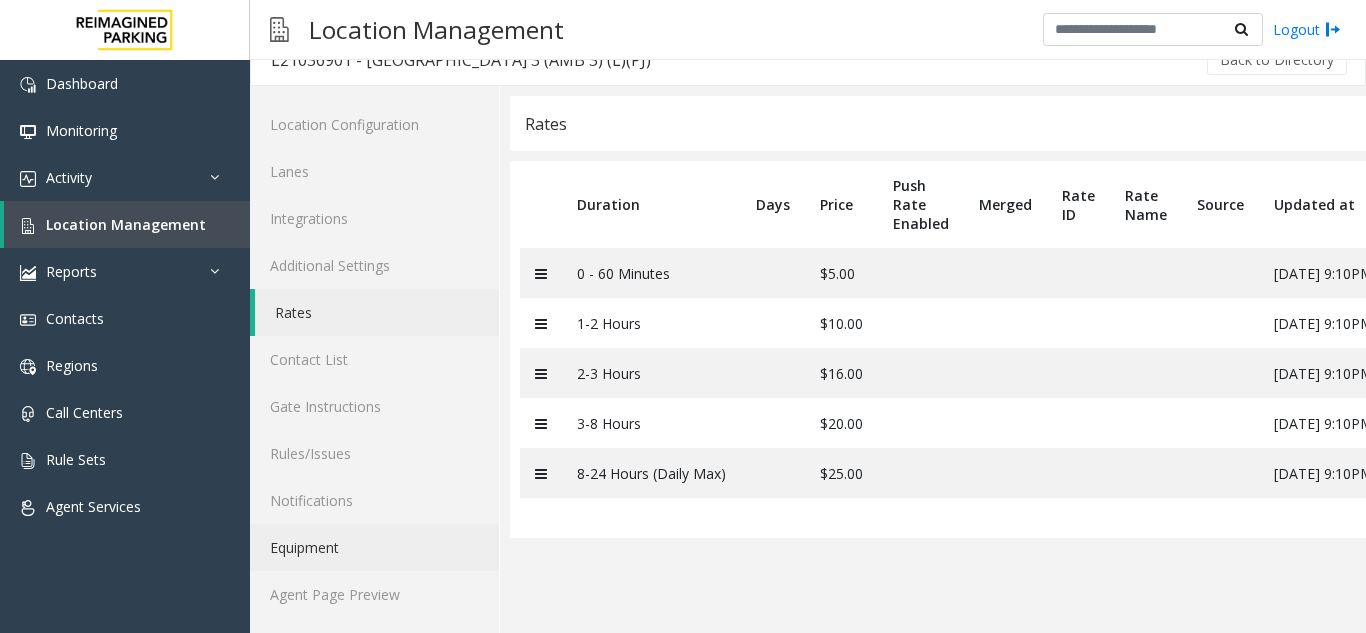 click on "Equipment" 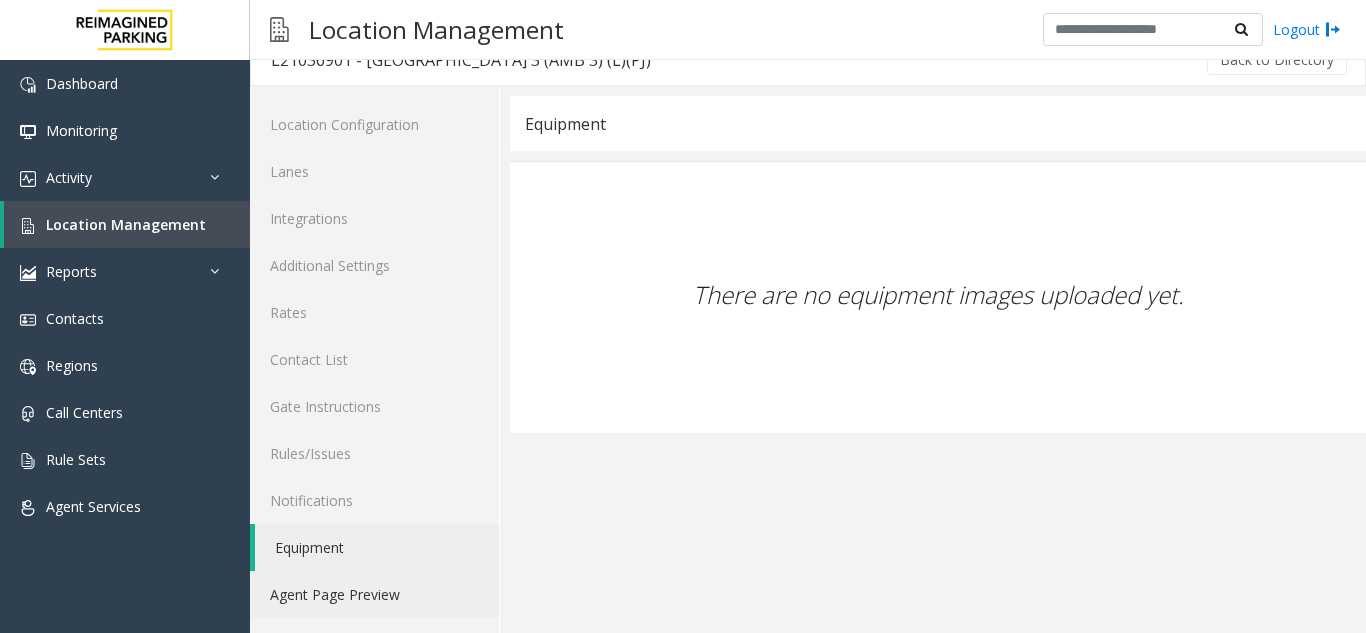 click on "Agent Page Preview" 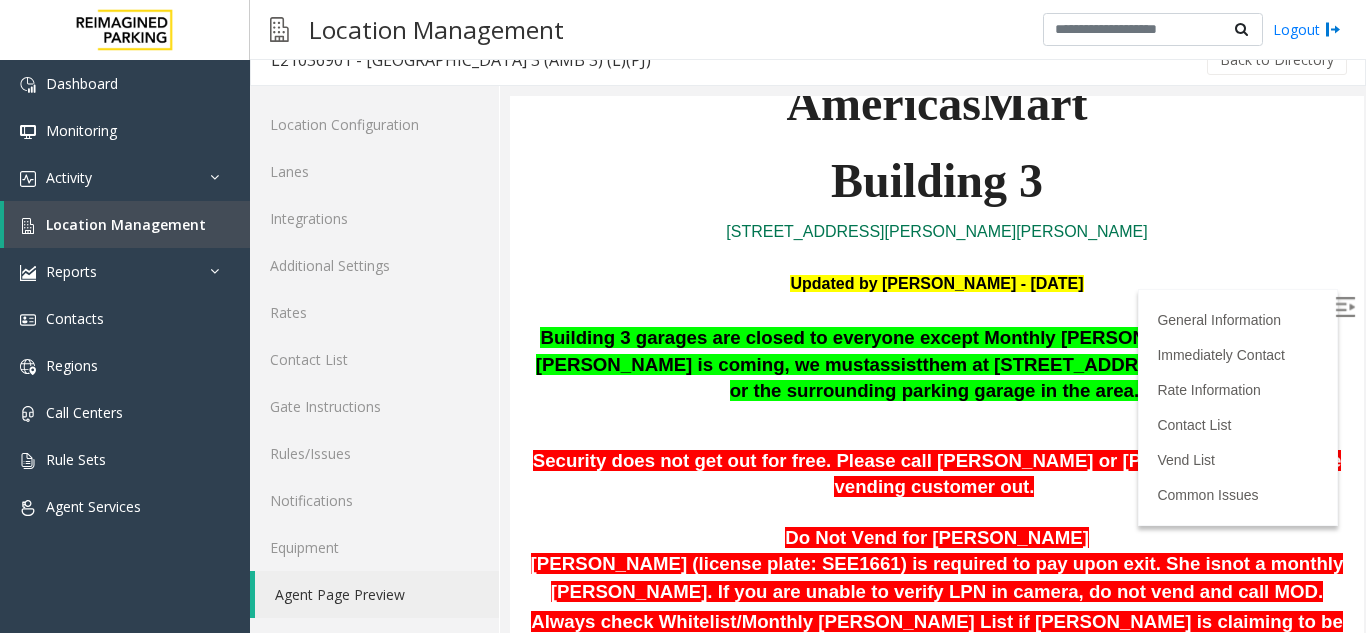 scroll, scrollTop: 400, scrollLeft: 0, axis: vertical 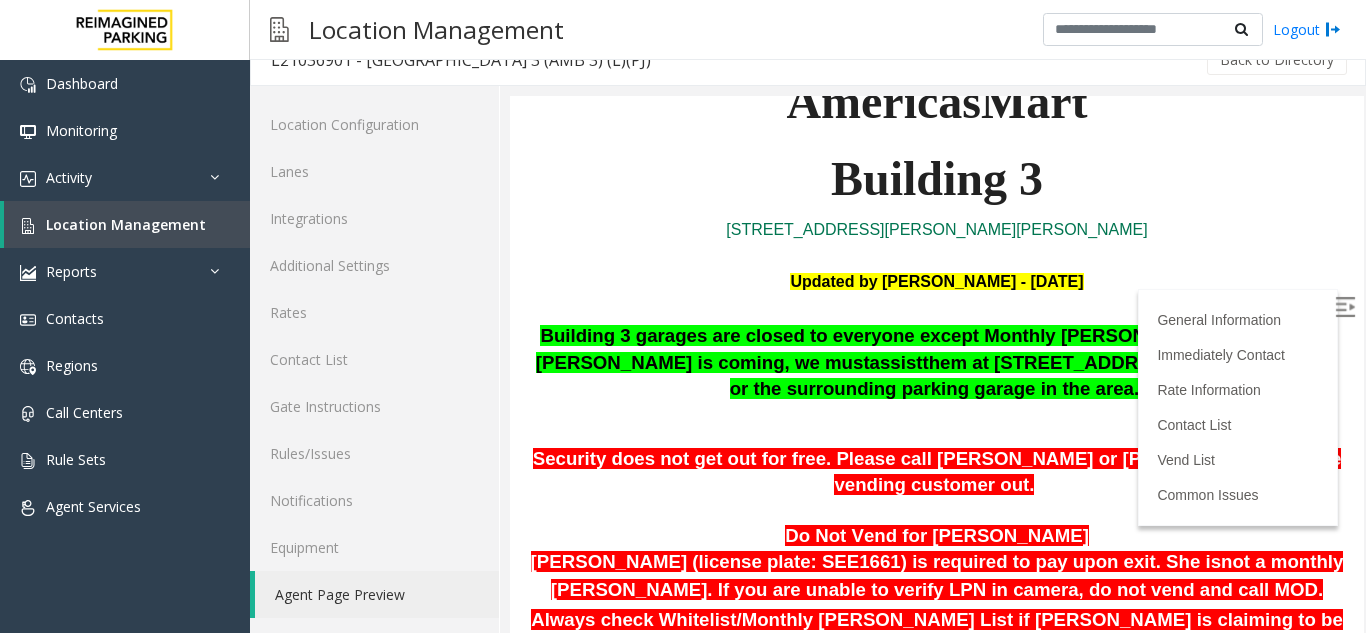 click at bounding box center [1345, 307] 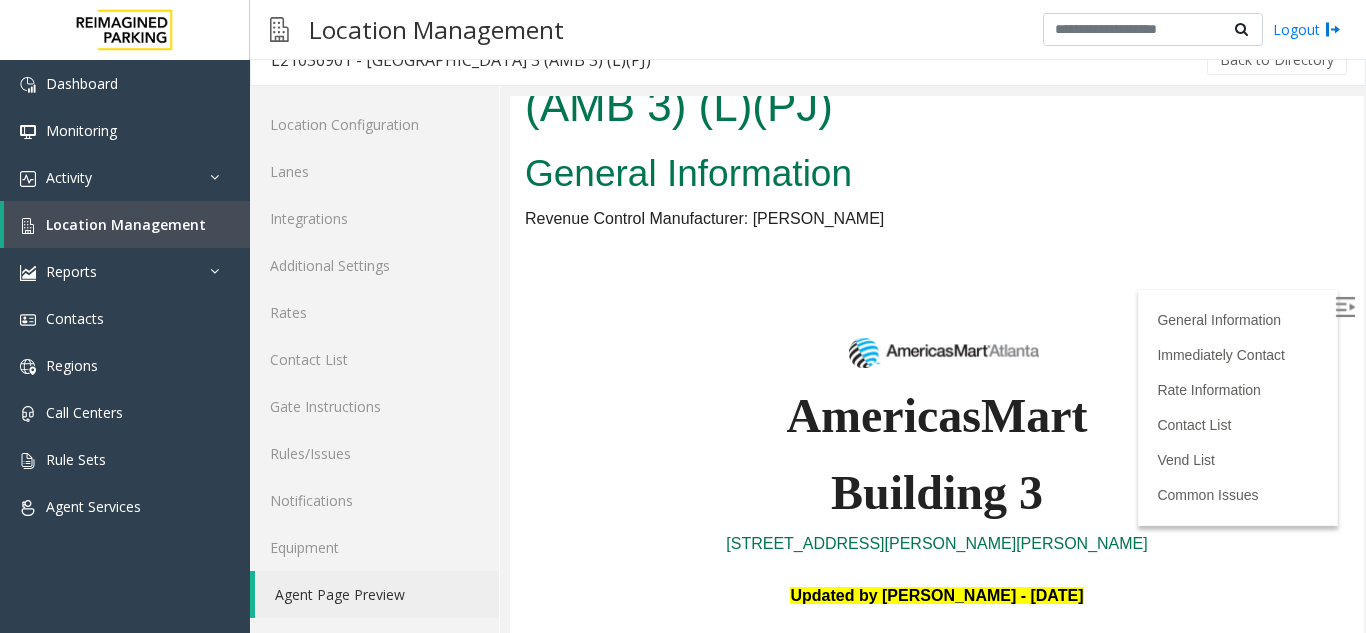 scroll, scrollTop: 0, scrollLeft: 0, axis: both 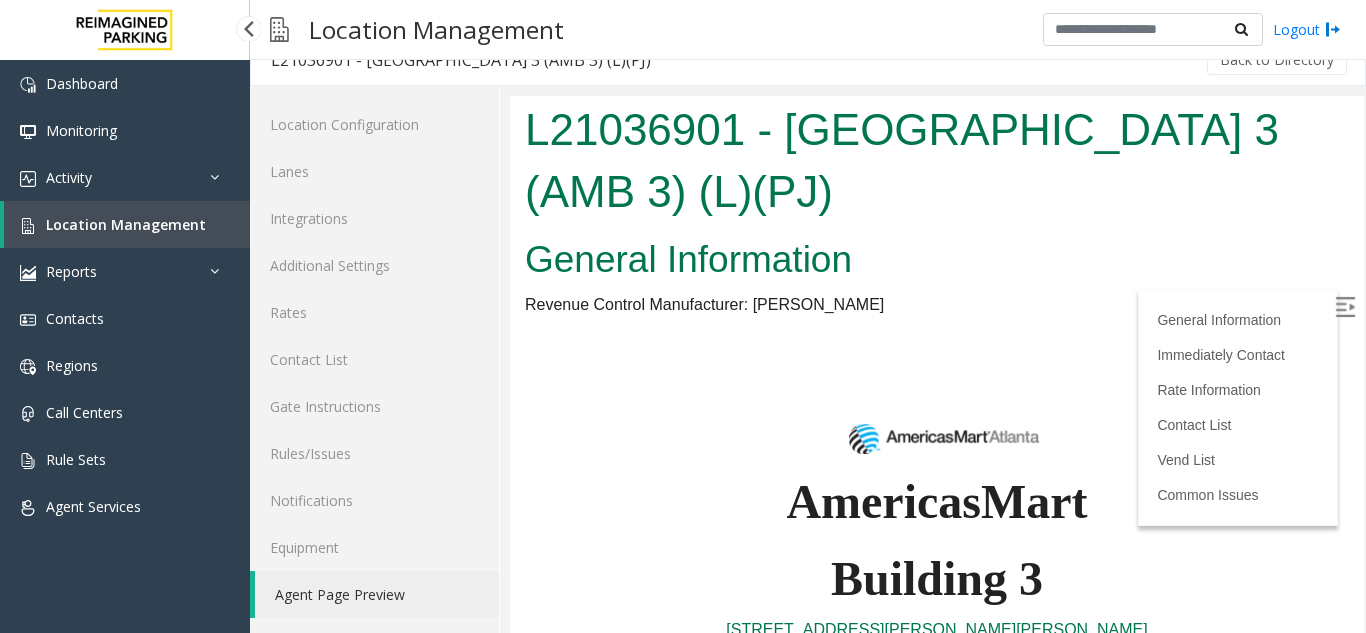 click on "Location Management" at bounding box center [127, 224] 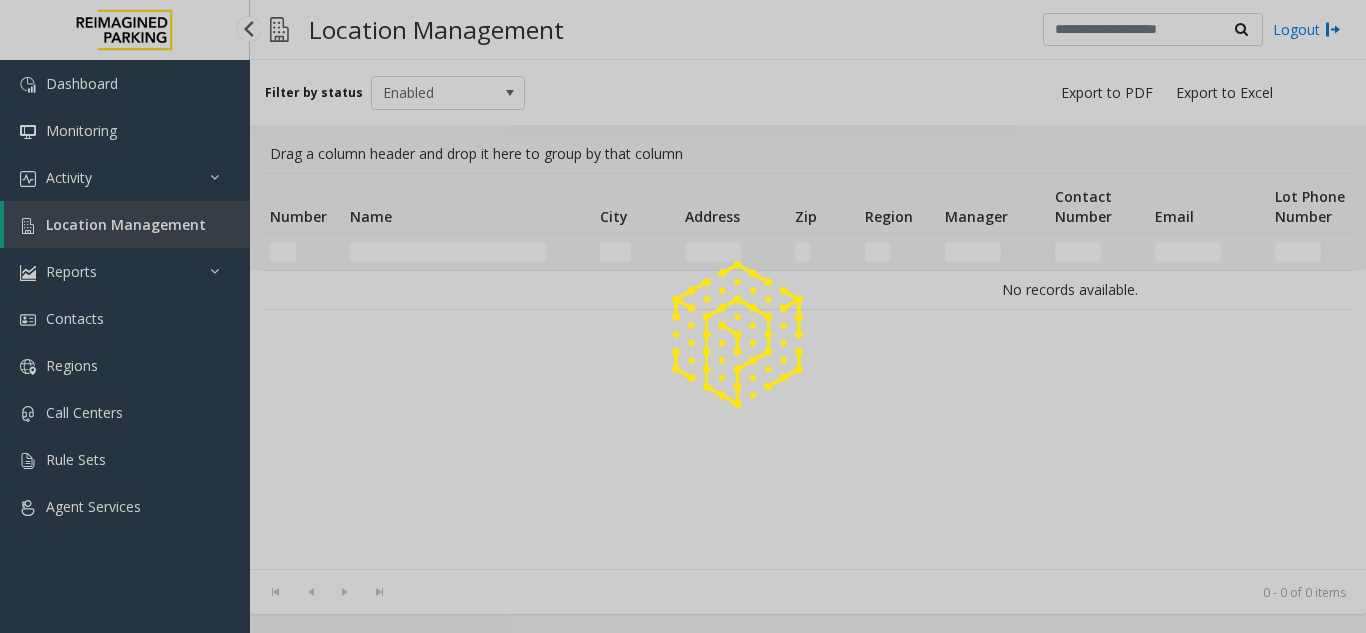 scroll, scrollTop: 0, scrollLeft: 0, axis: both 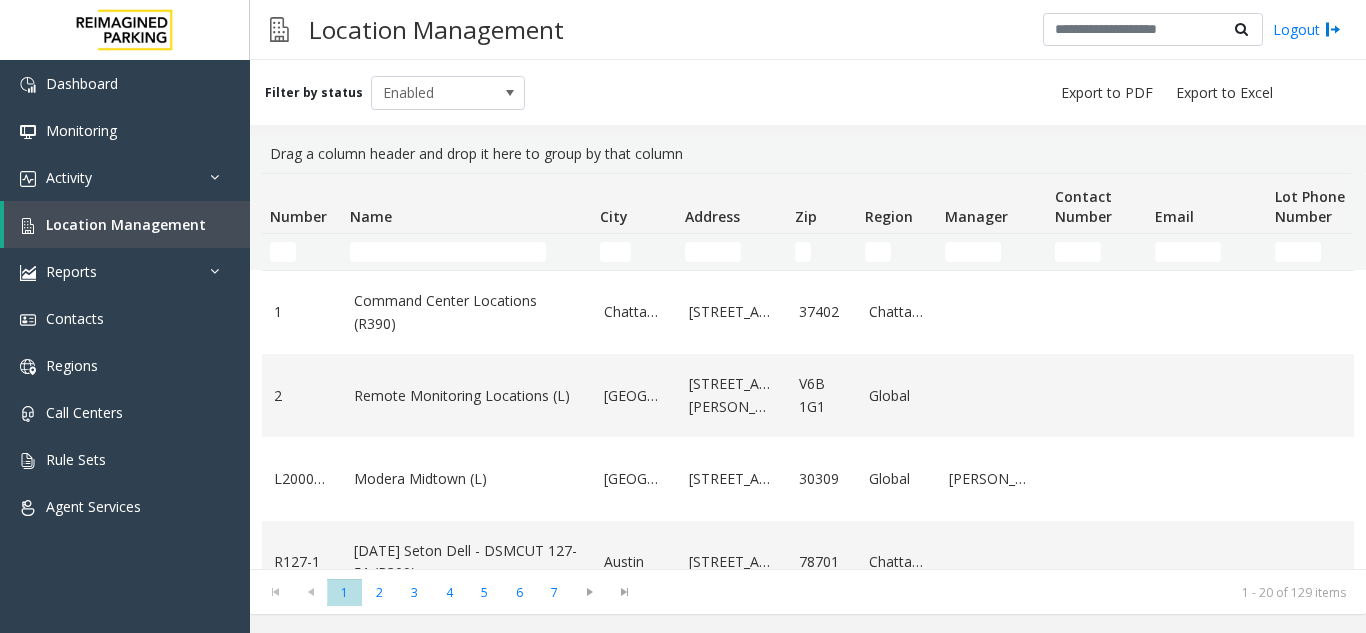 click on "Drag a column header and drop it here to group by that column" 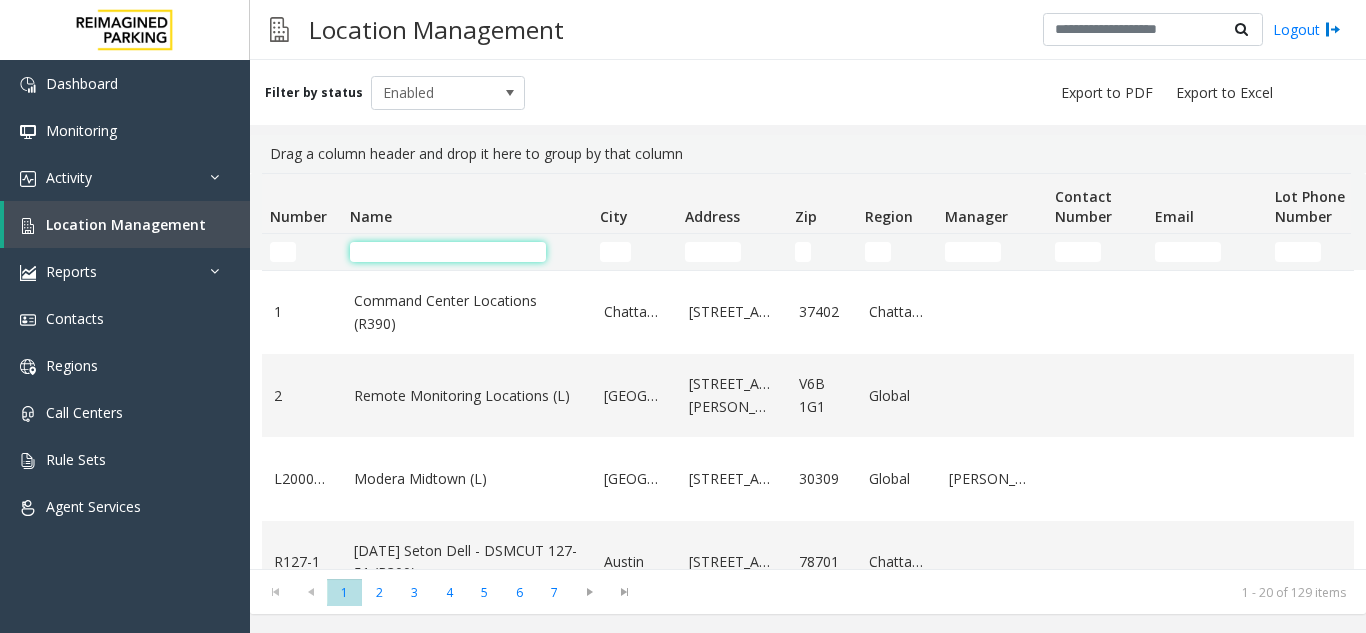 click 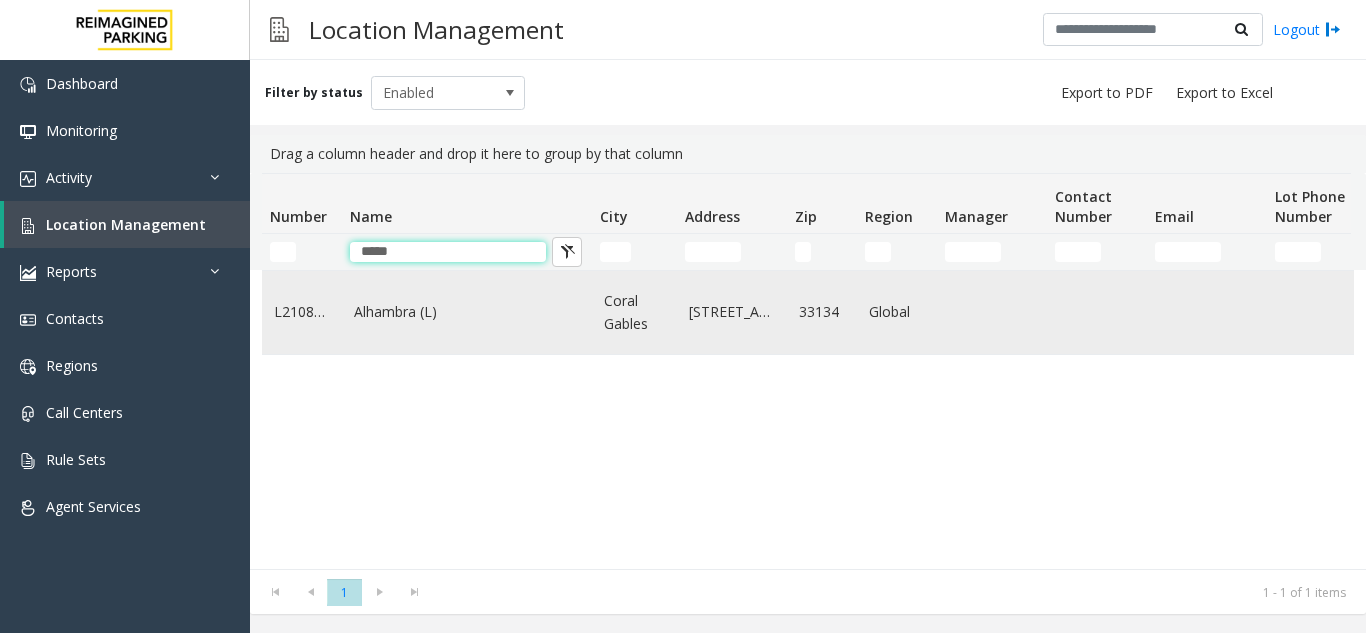 type on "*****" 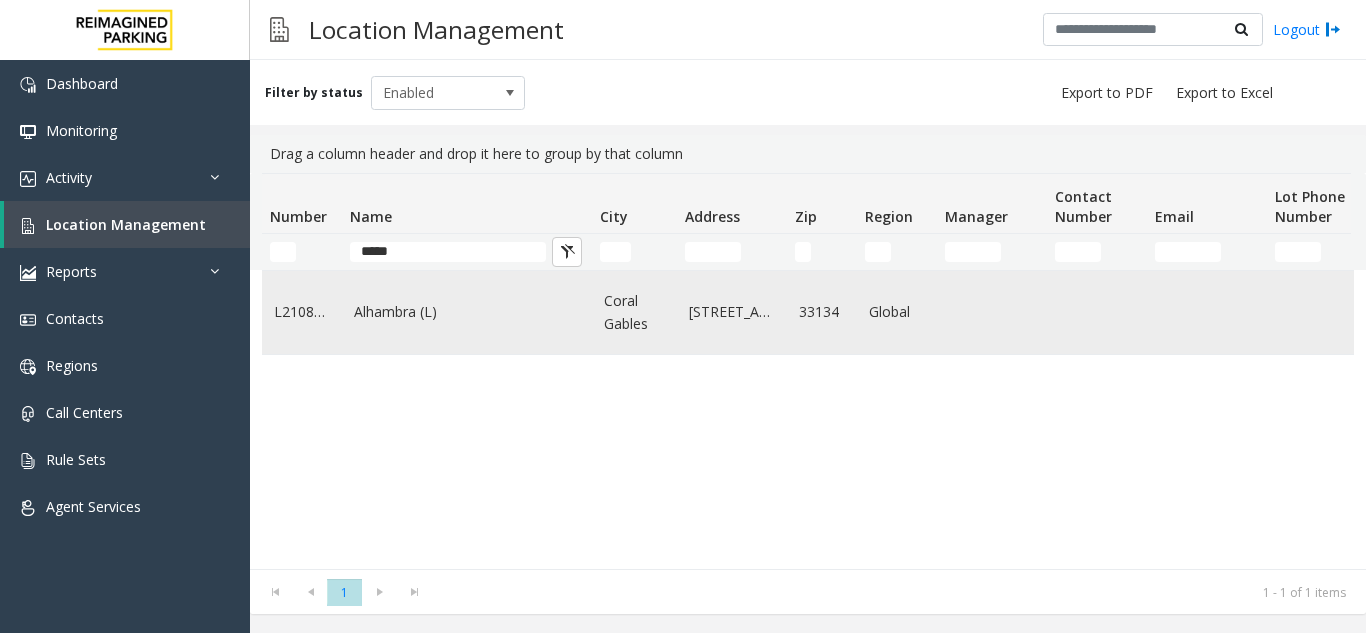 click on "Alhambra (L)" 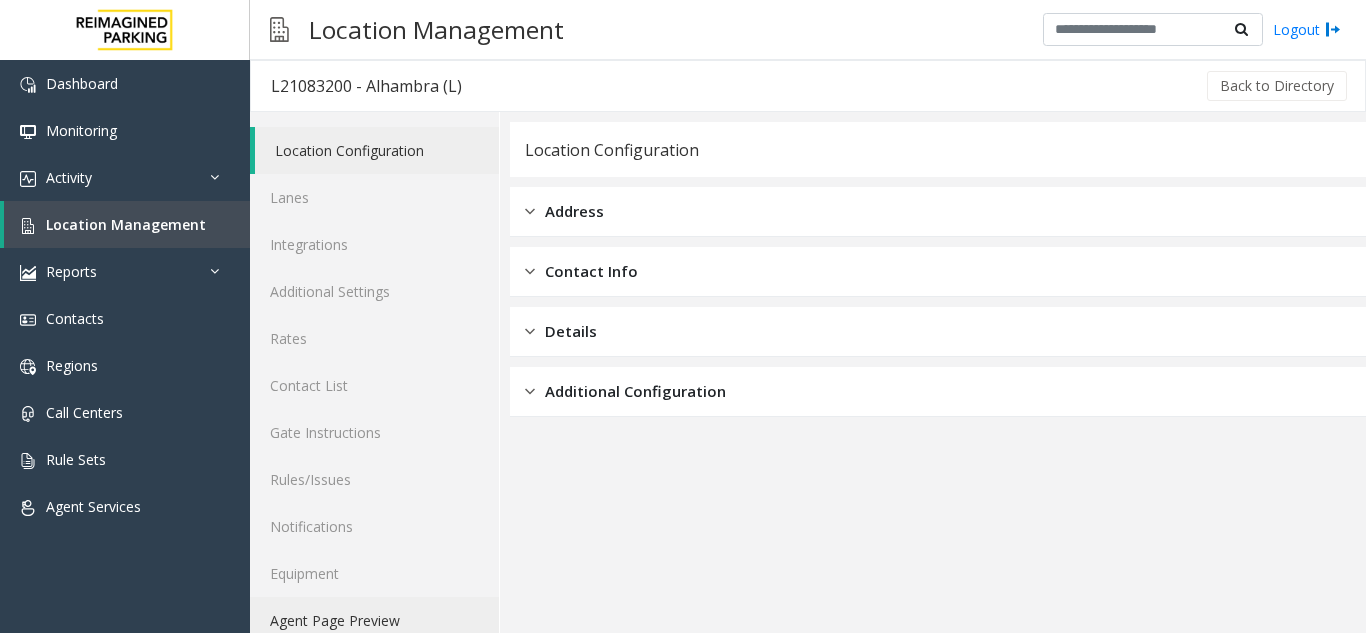 click on "Agent Page Preview" 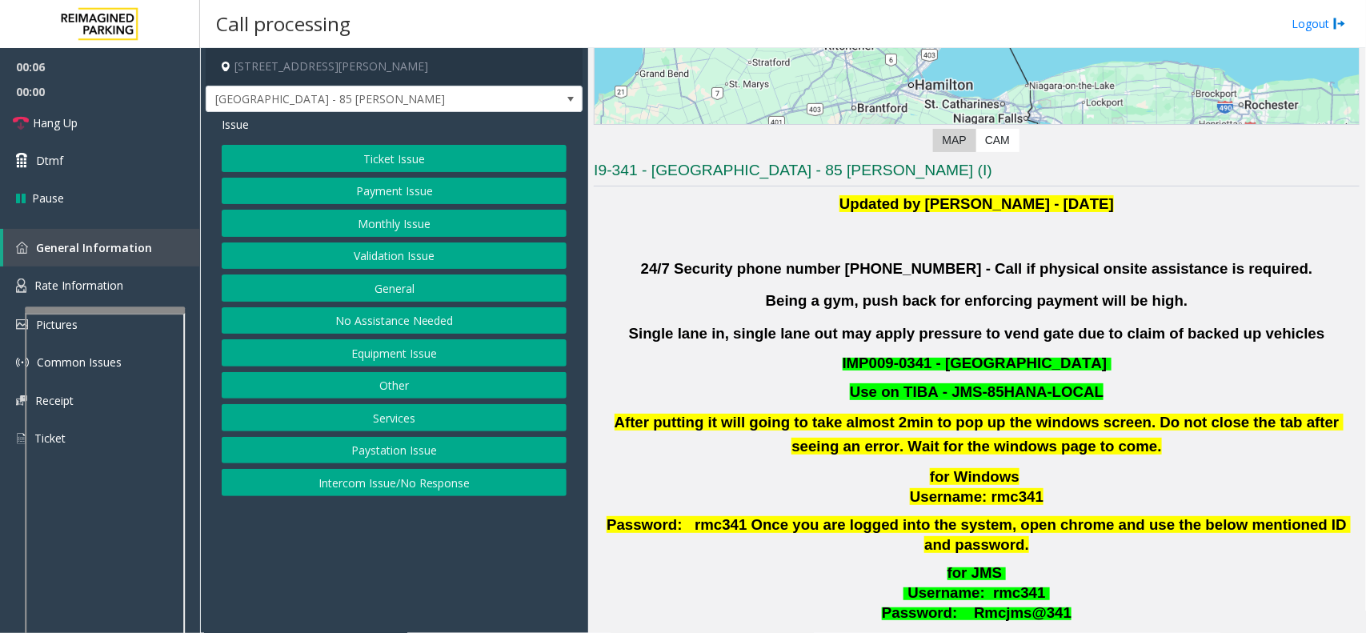 scroll, scrollTop: 100, scrollLeft: 0, axis: vertical 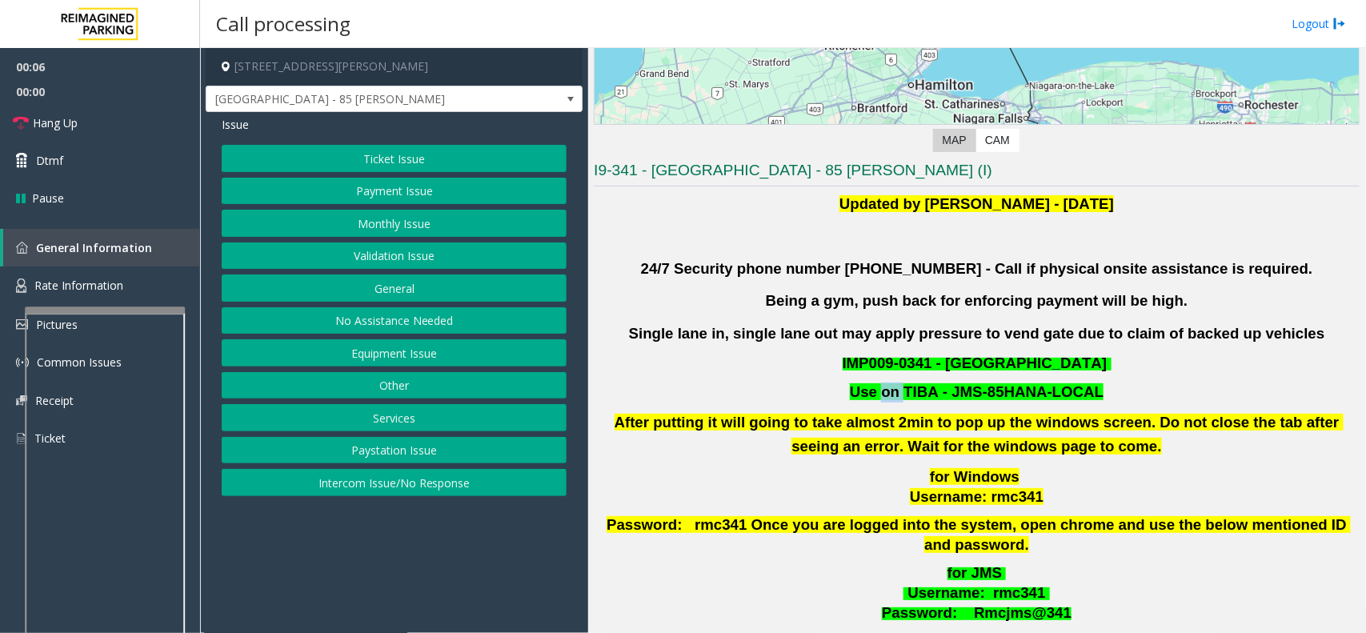 click at bounding box center (1345, 333) 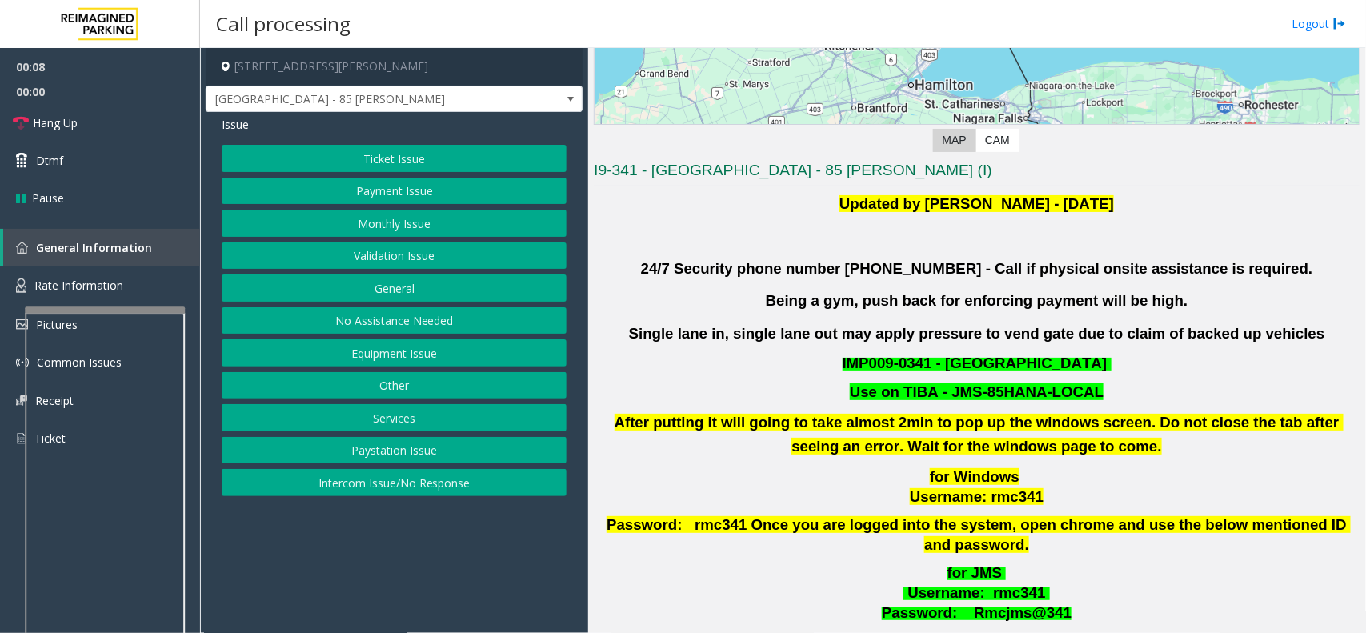 scroll, scrollTop: 300, scrollLeft: 0, axis: vertical 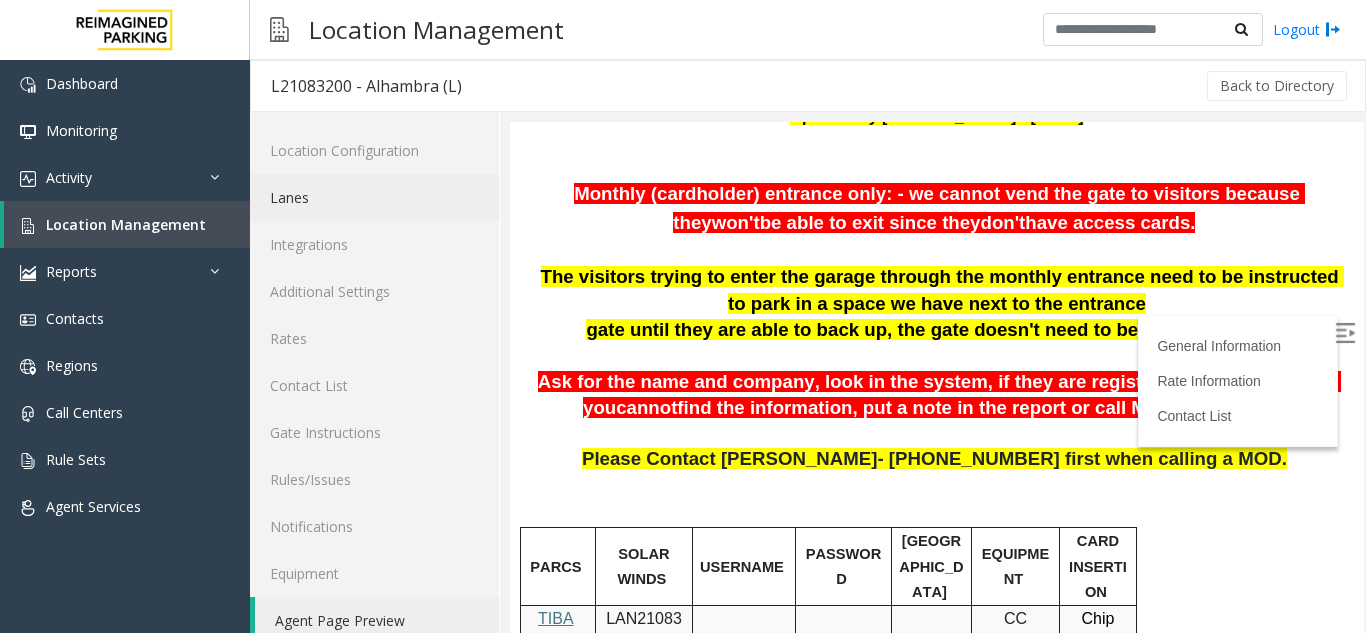 click on "Lanes" 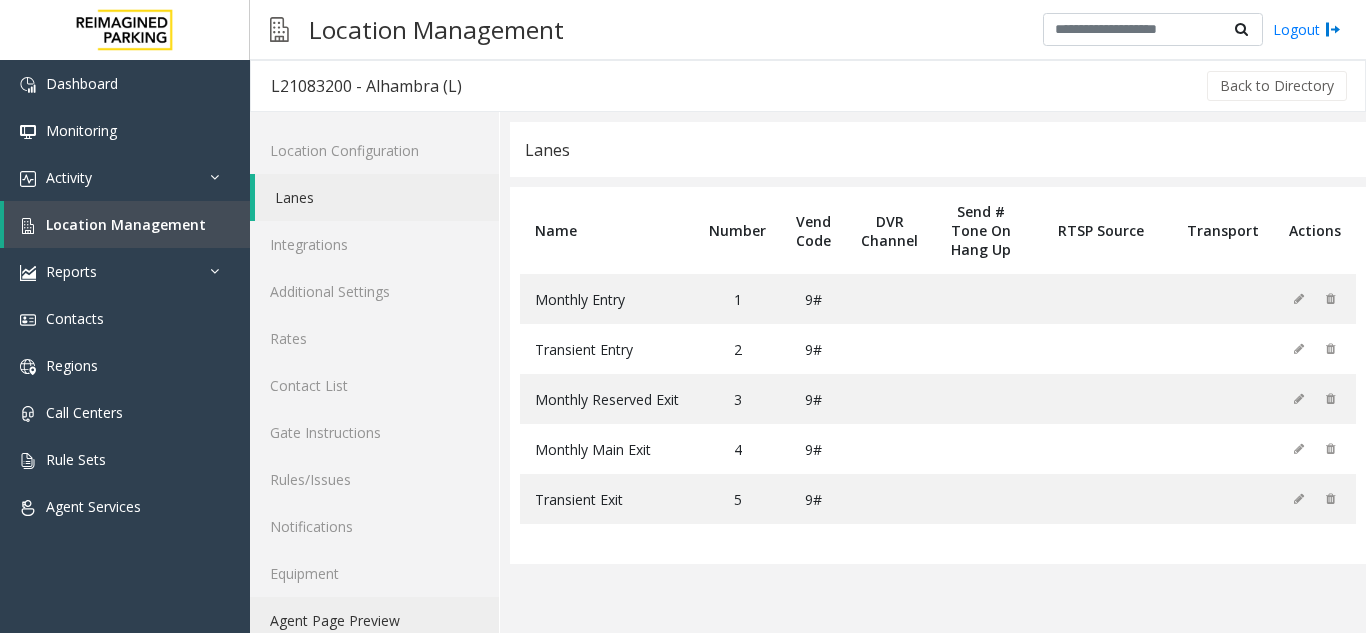 click on "Agent Page Preview" 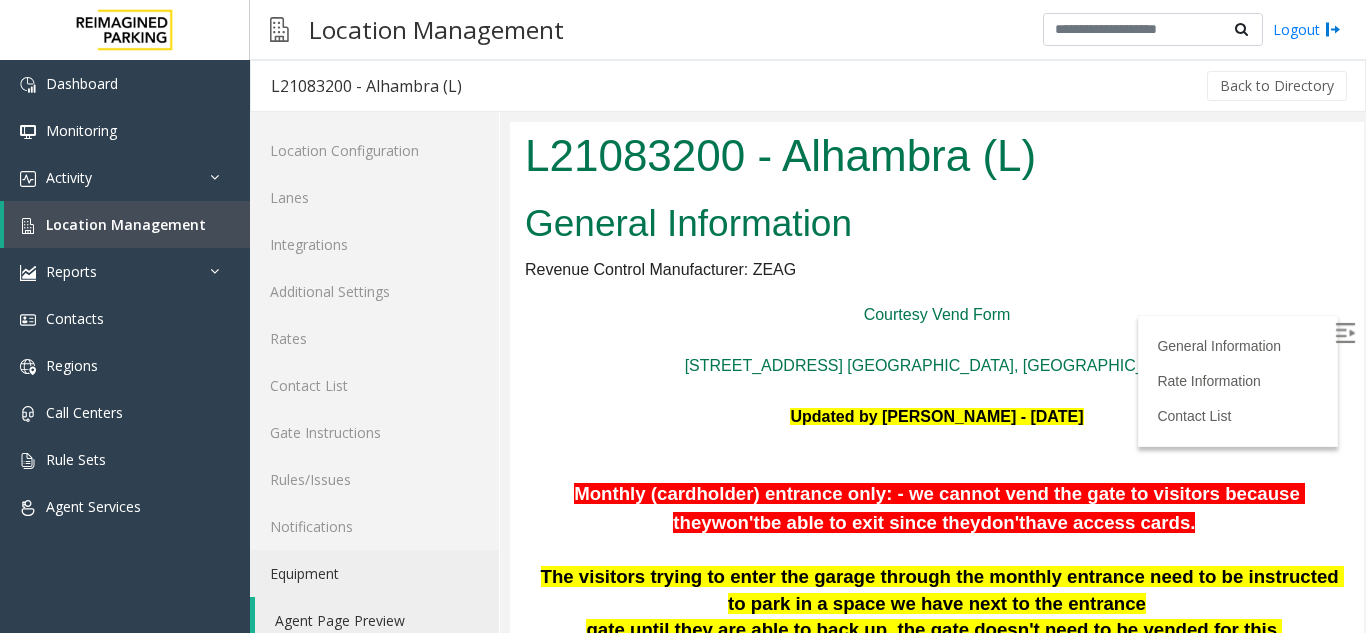 scroll, scrollTop: 0, scrollLeft: 0, axis: both 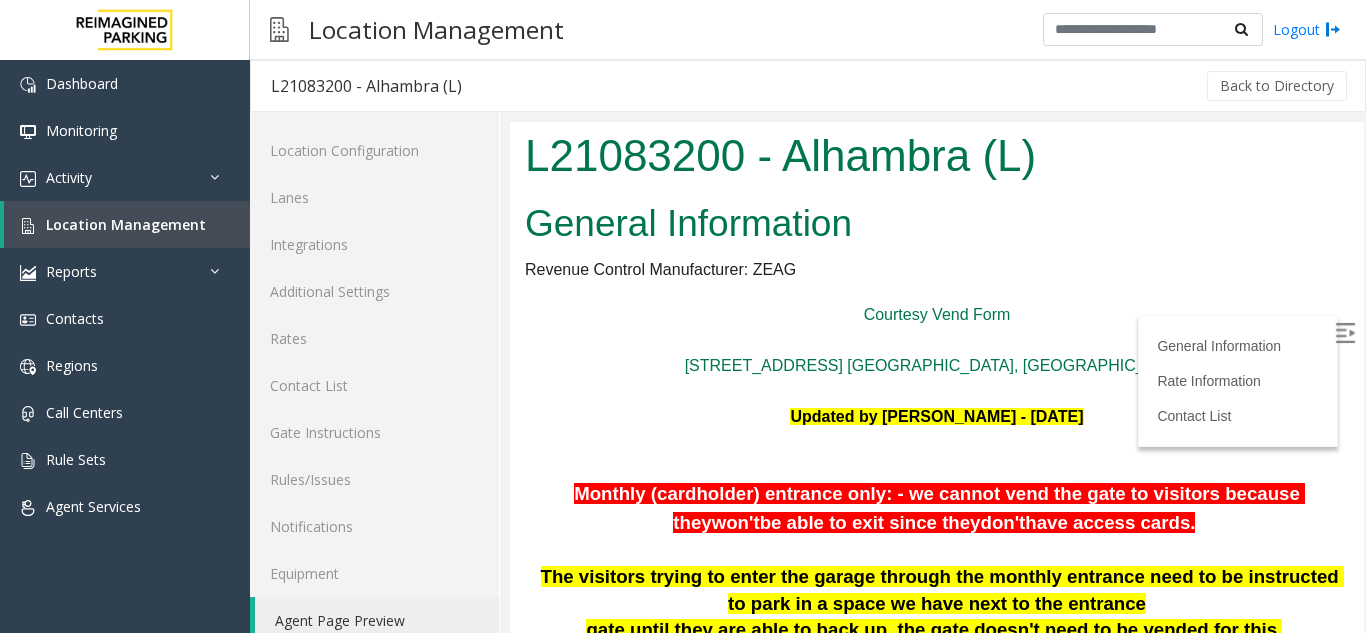 click at bounding box center (1347, 336) 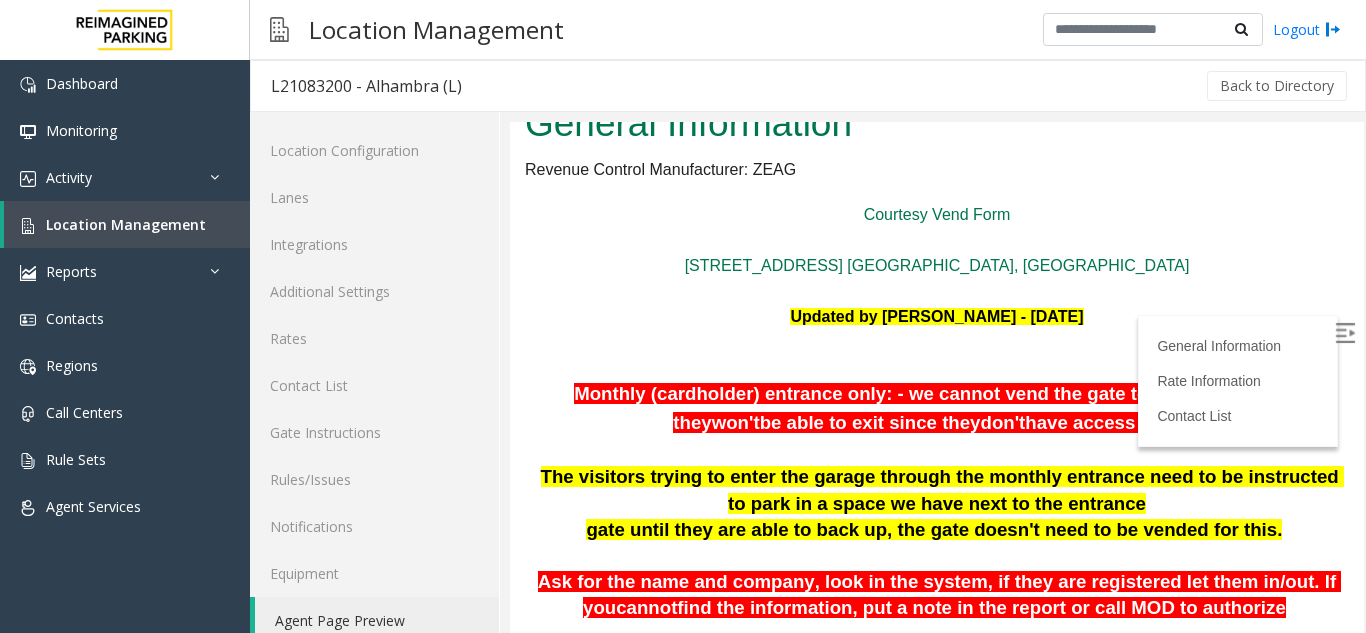 scroll, scrollTop: 200, scrollLeft: 0, axis: vertical 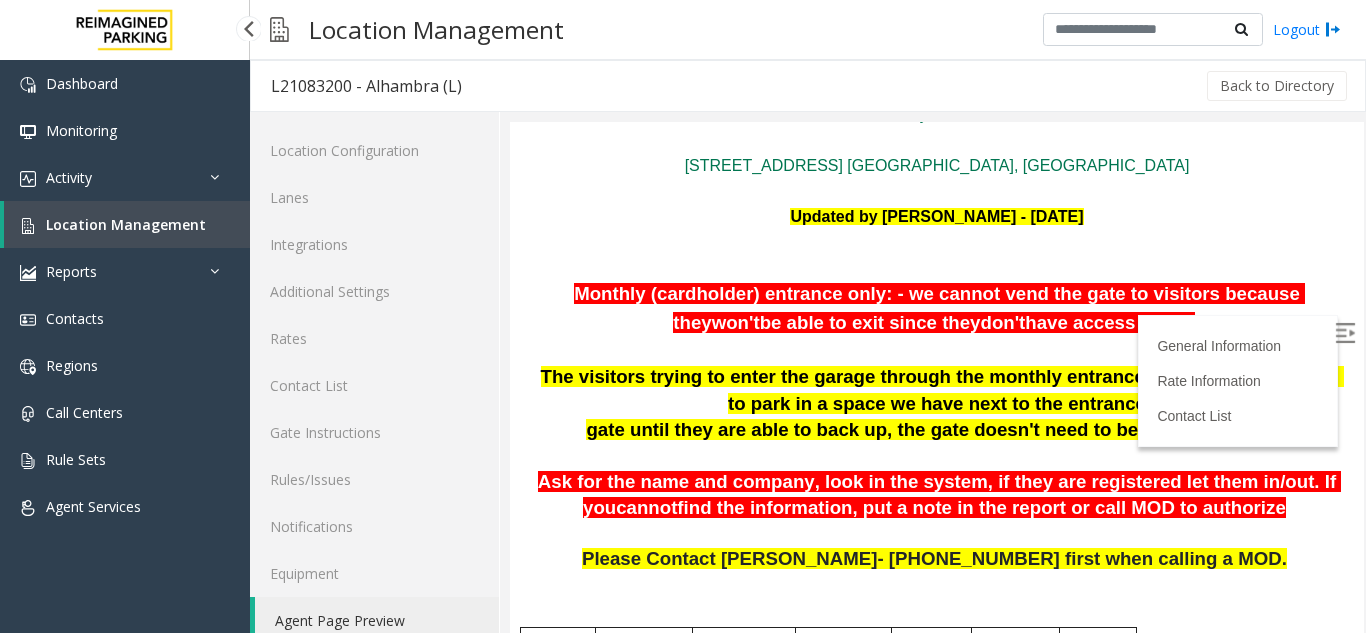 click on "Location Management" at bounding box center [126, 224] 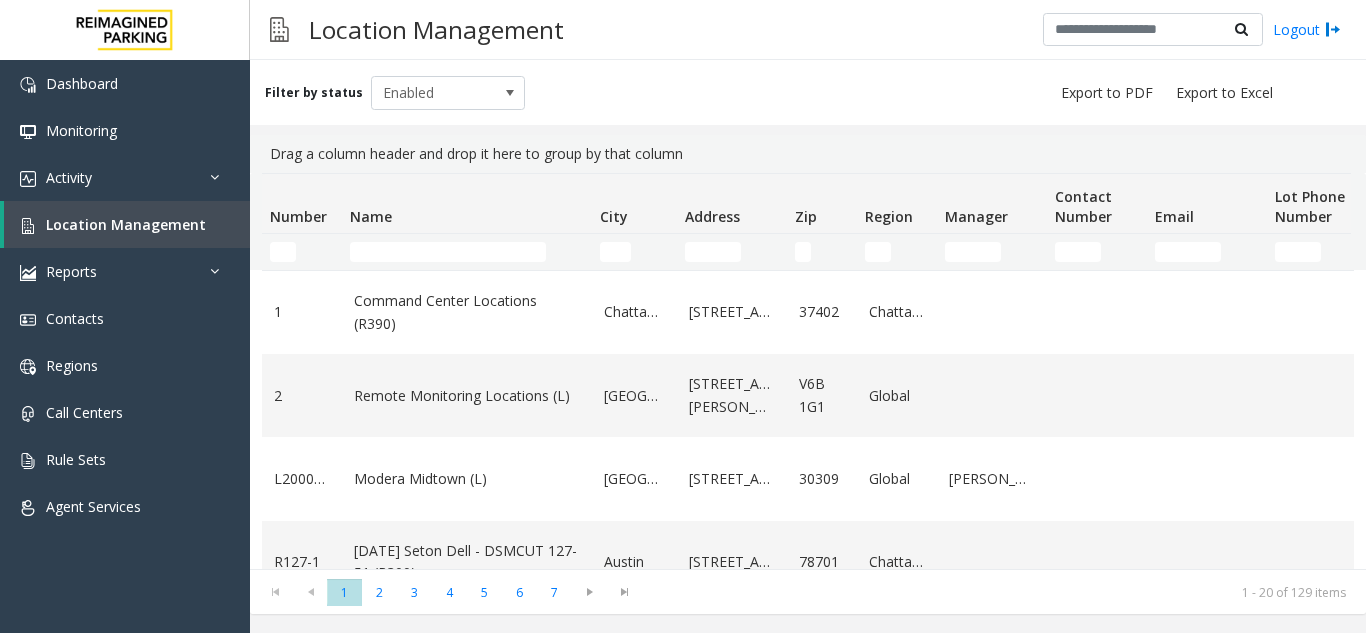 click on "Filter by status Enabled" 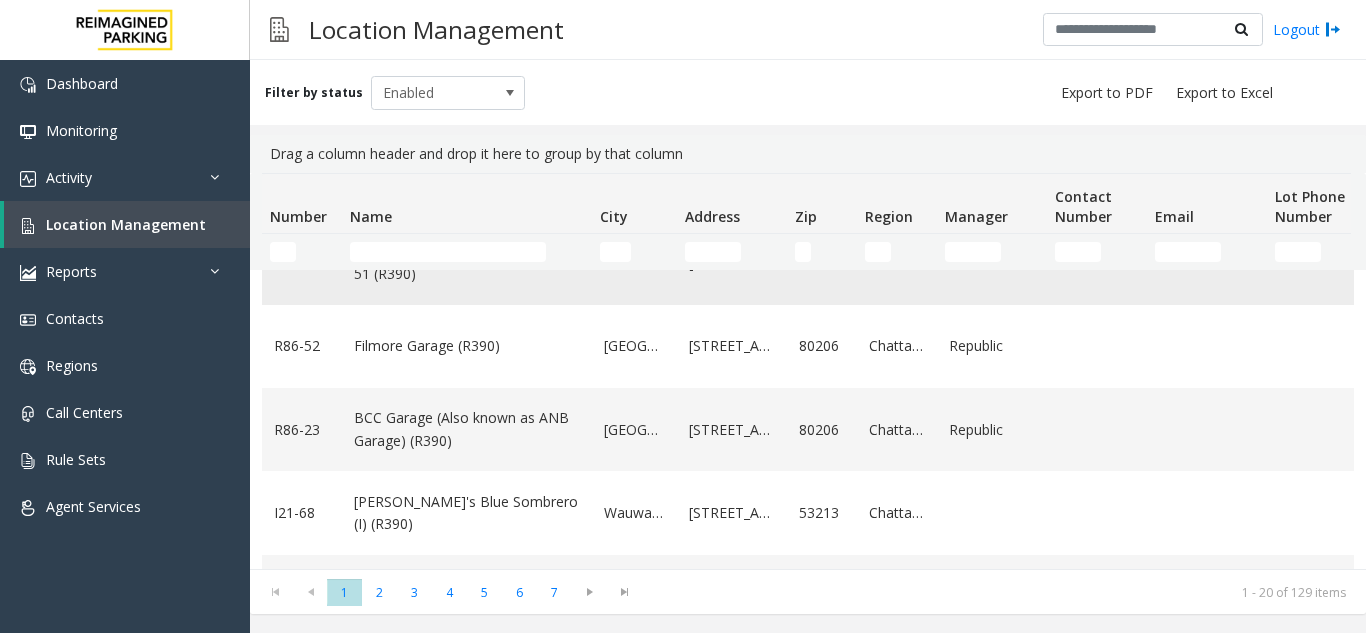 scroll, scrollTop: 300, scrollLeft: 0, axis: vertical 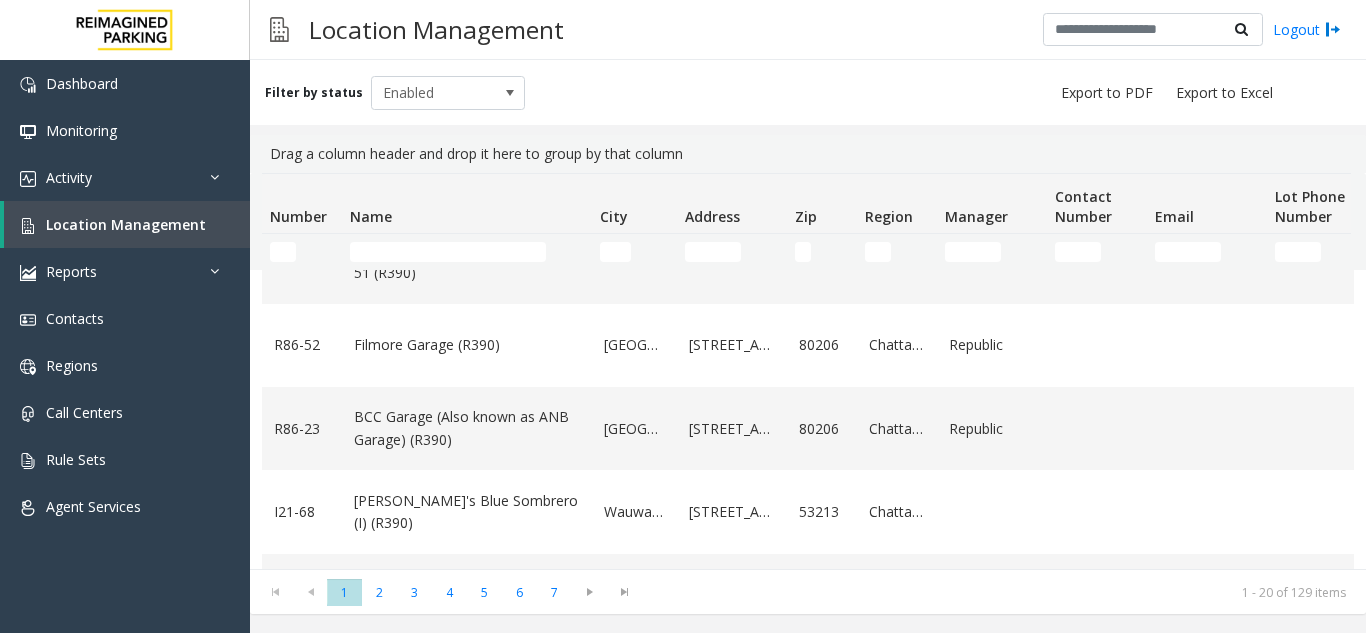drag, startPoint x: 519, startPoint y: 236, endPoint x: 519, endPoint y: 252, distance: 16 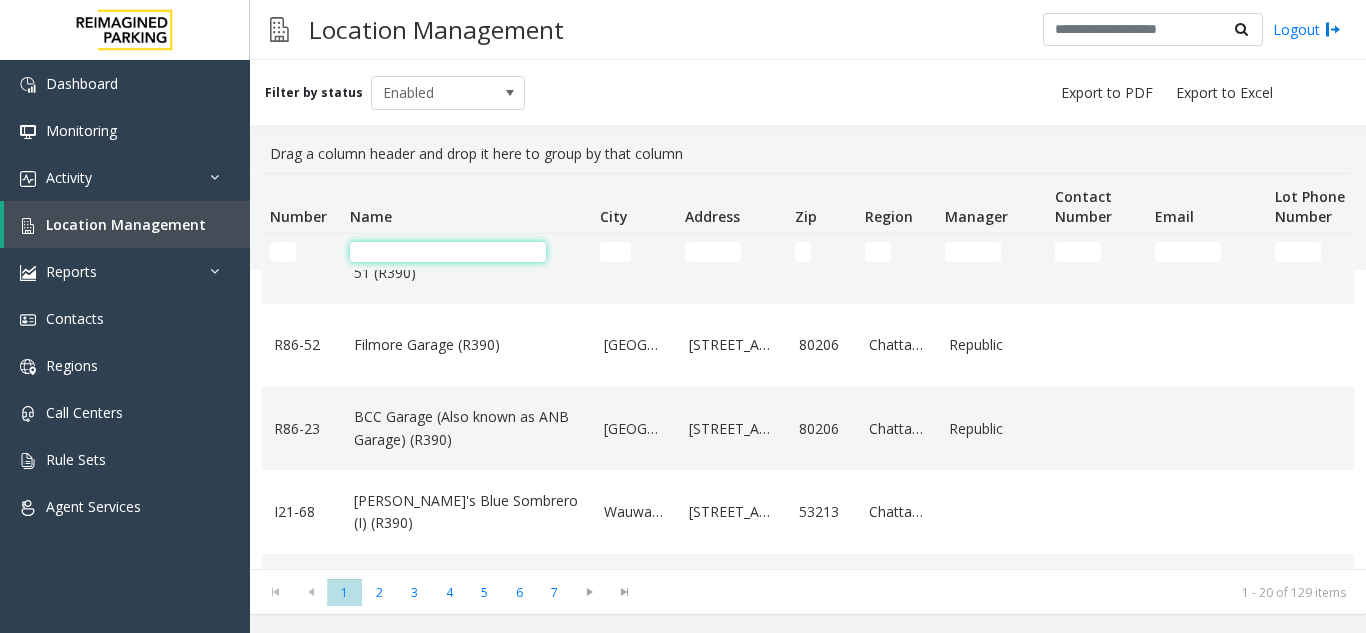 click 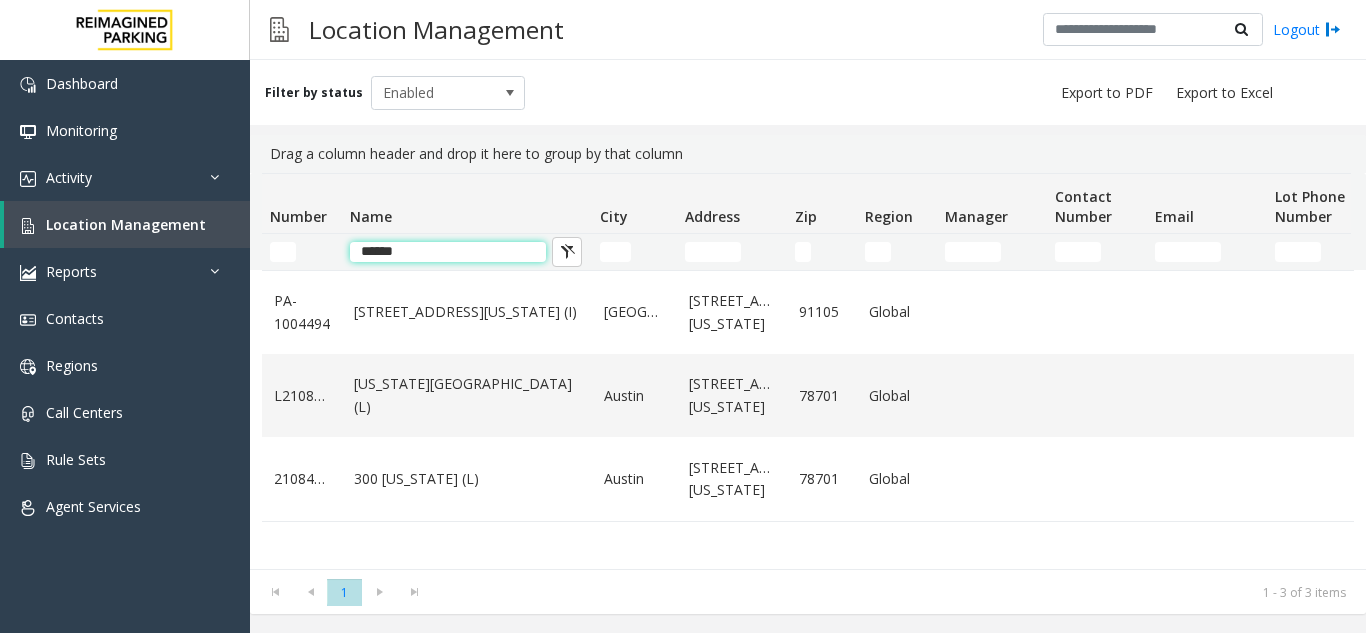 scroll, scrollTop: 0, scrollLeft: 0, axis: both 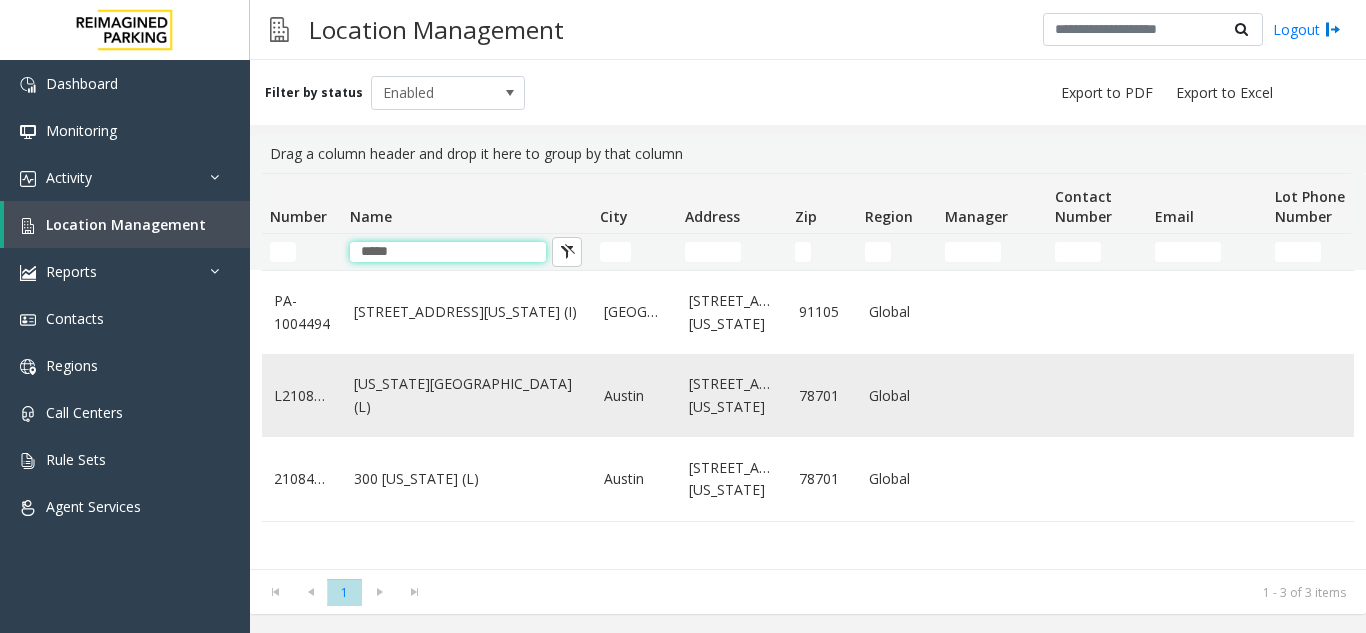 type on "*****" 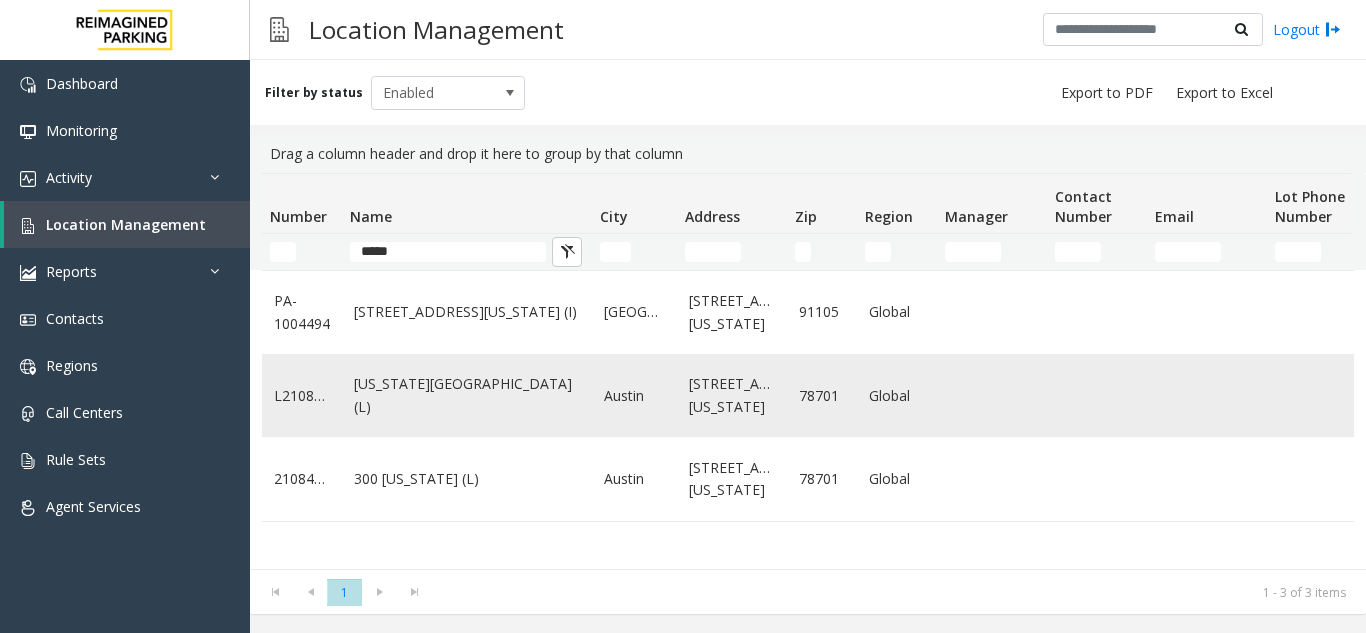 click on "[US_STATE][GEOGRAPHIC_DATA] (L)" 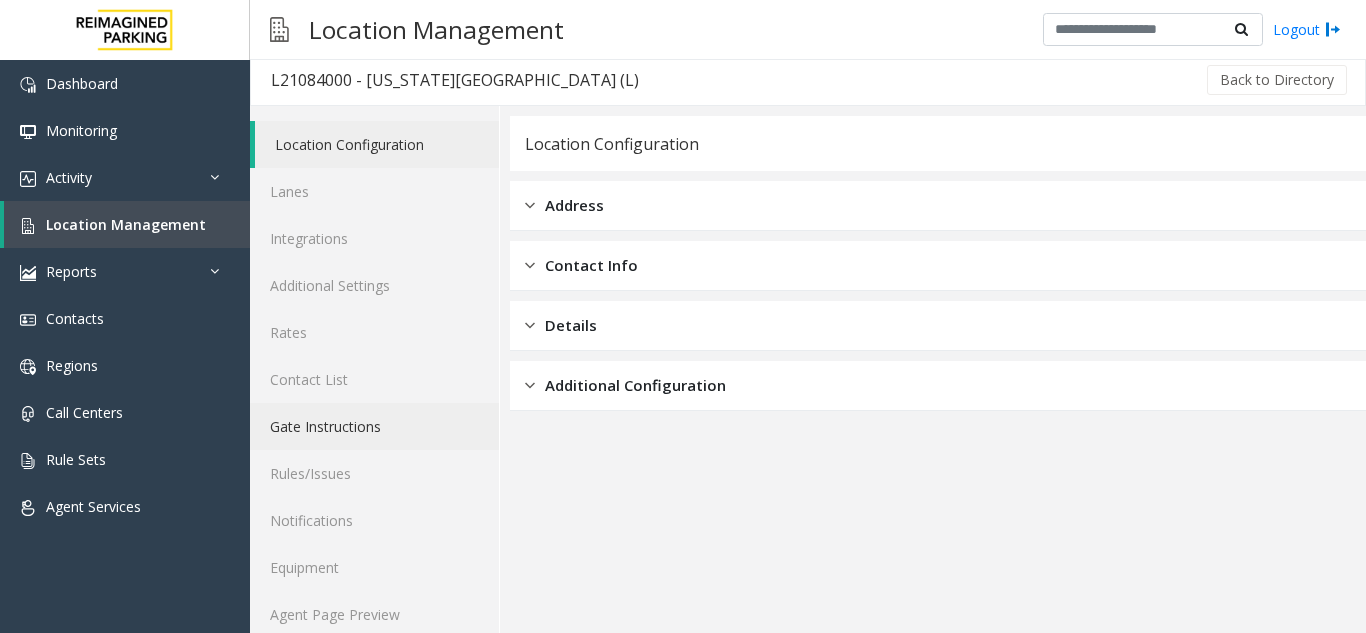 scroll, scrollTop: 0, scrollLeft: 0, axis: both 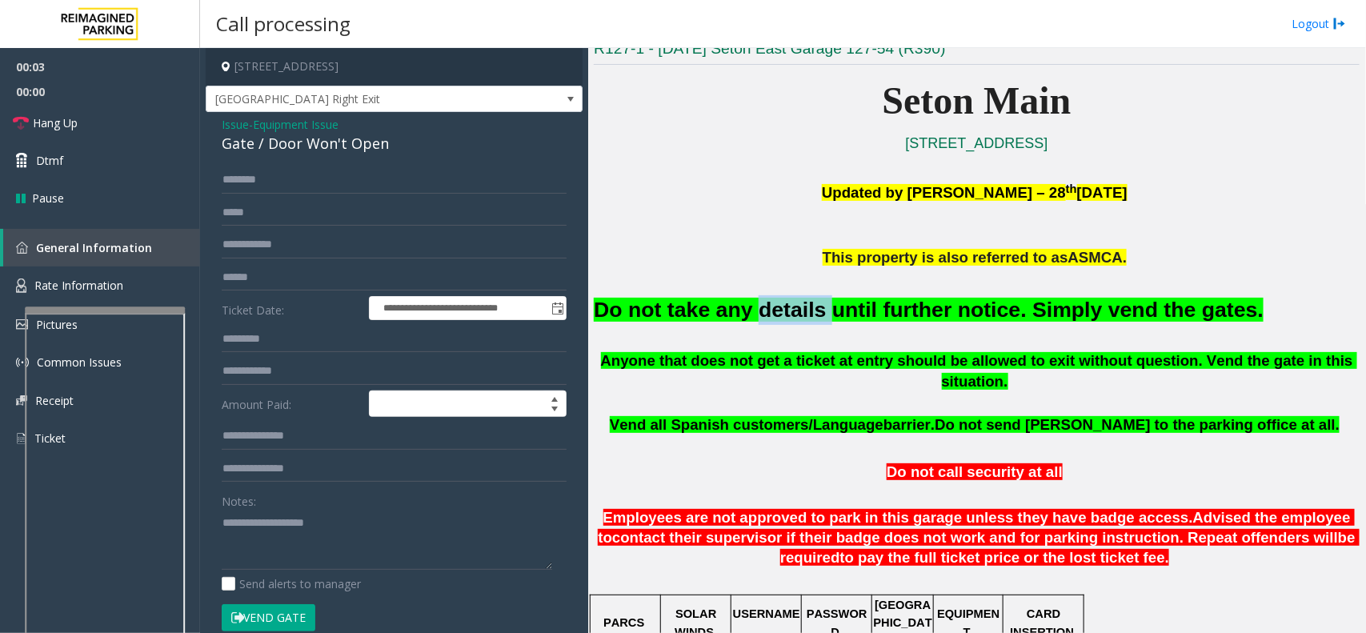 click on "Location Management" at bounding box center [127, 224] 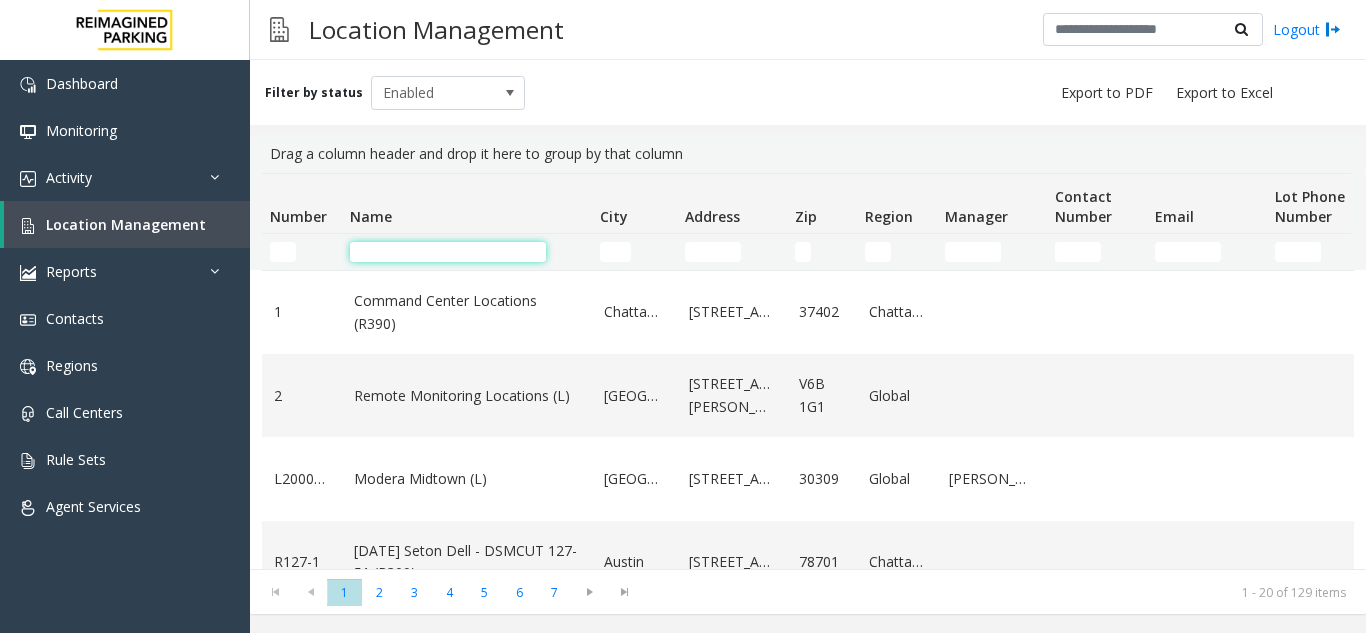 click 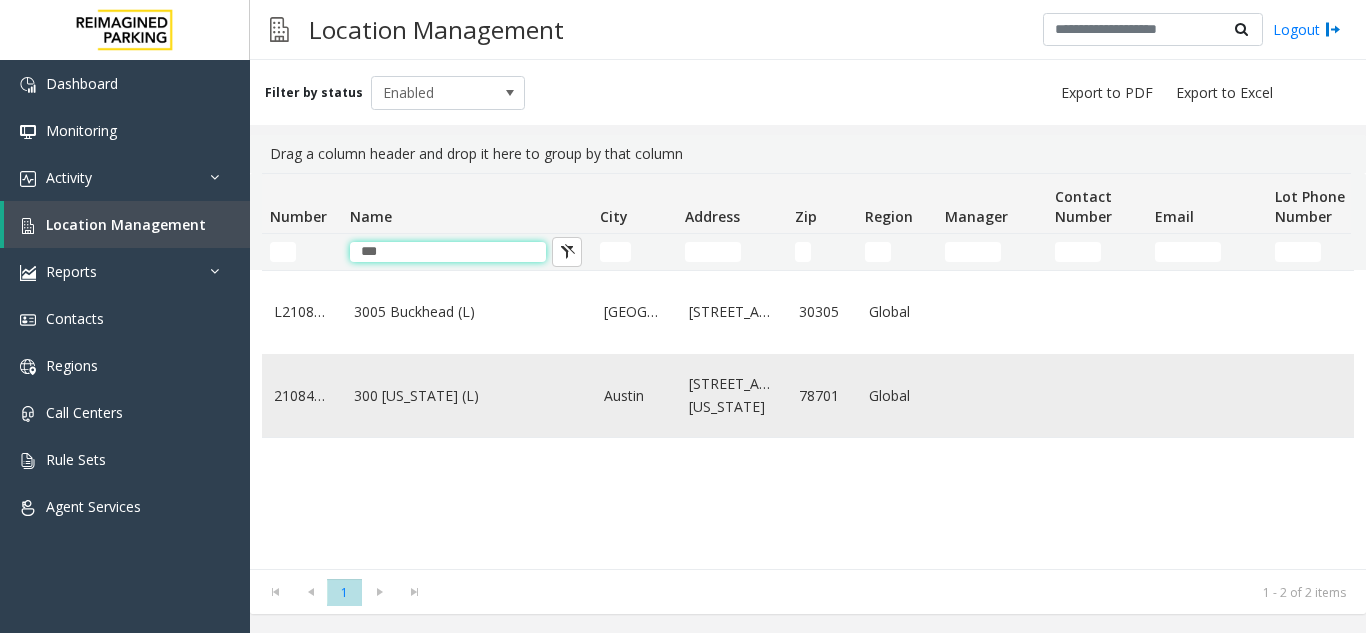 type on "***" 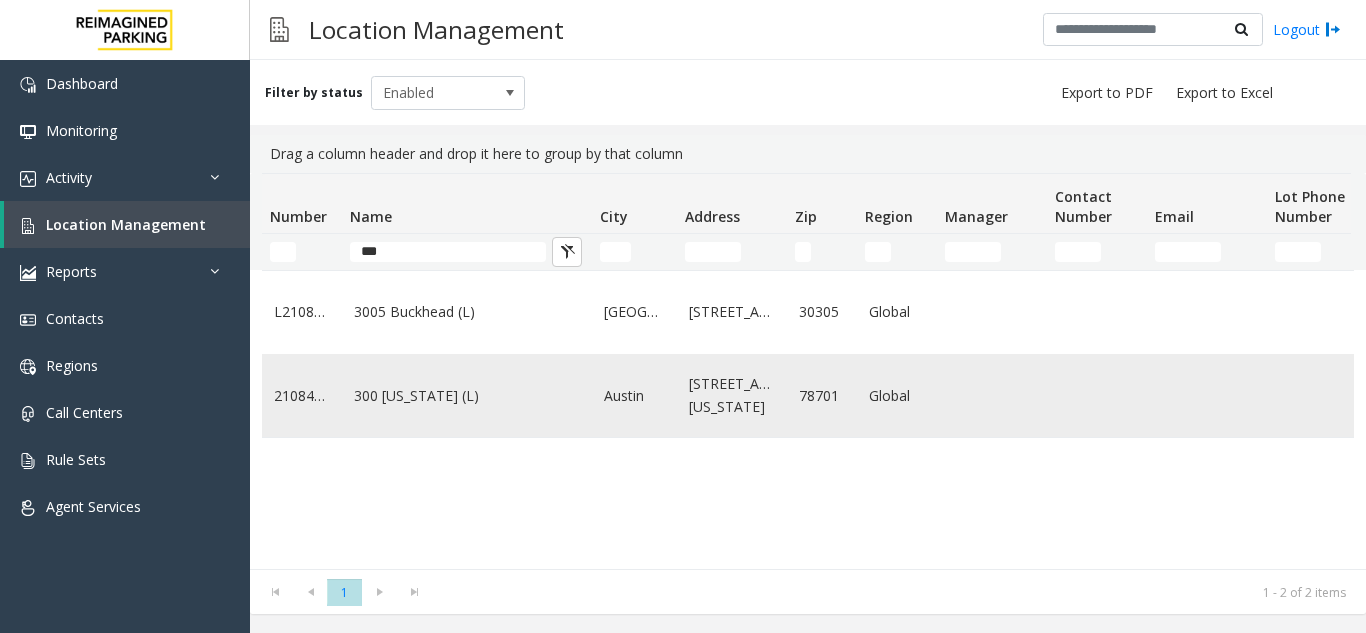 click on "300 [US_STATE] (L)" 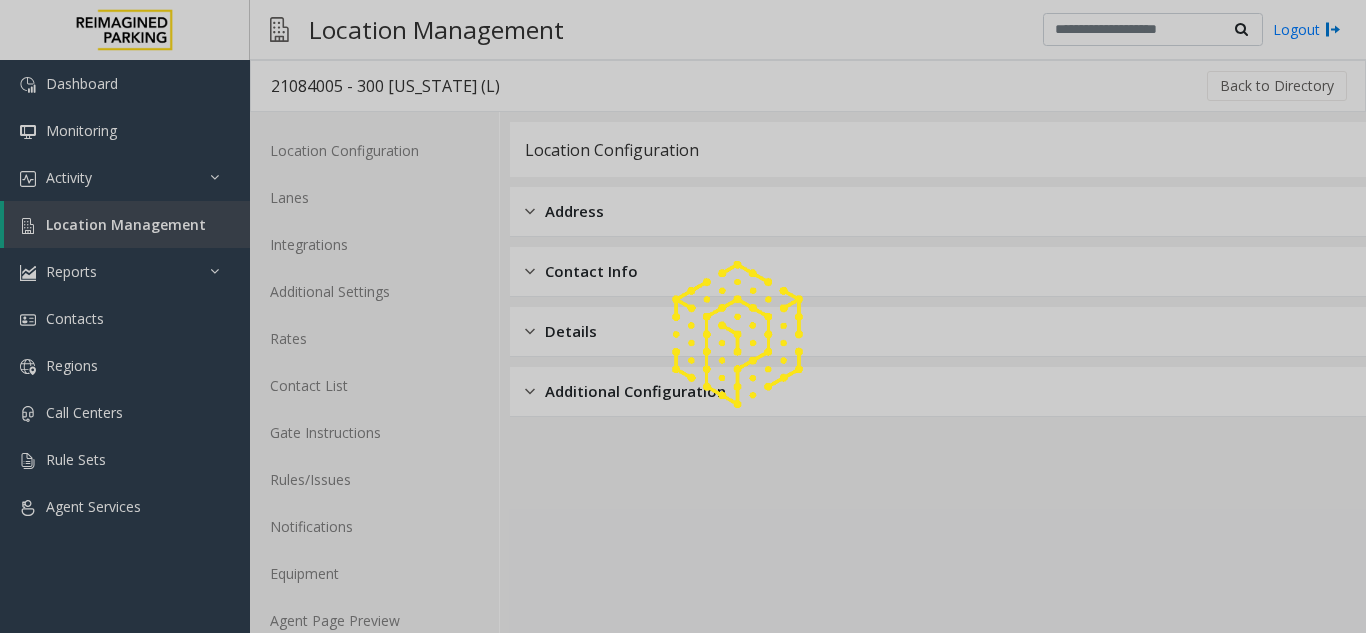 click 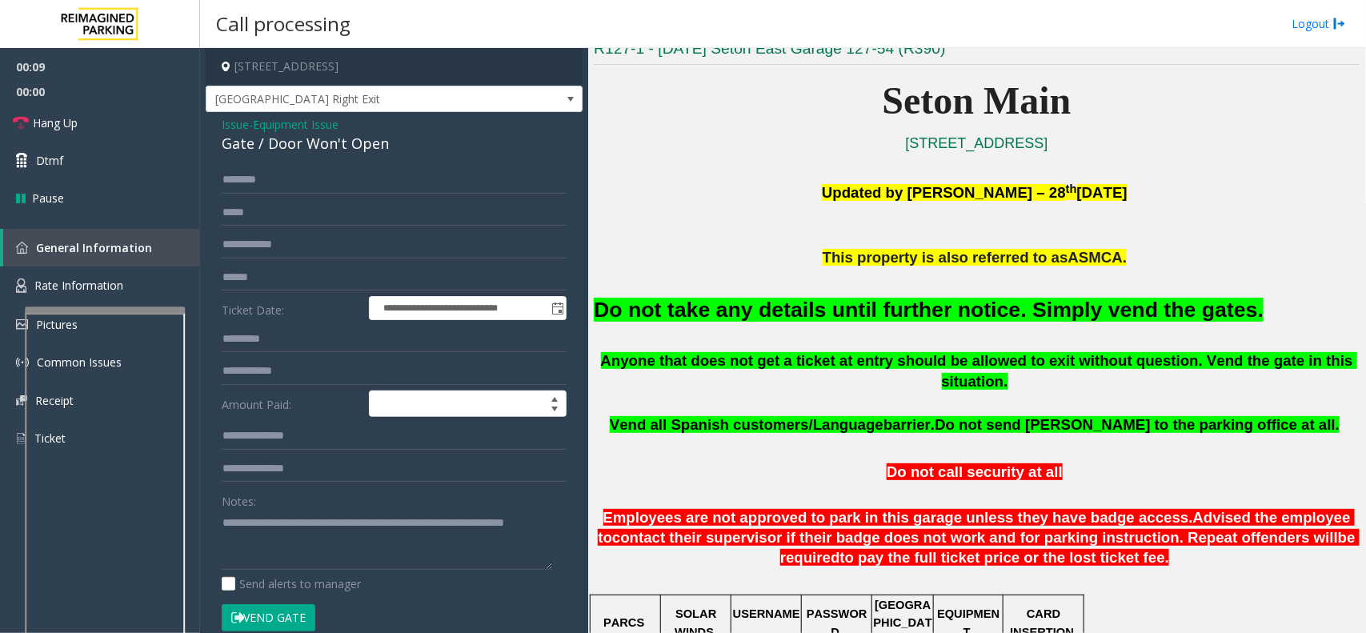 click on "Agent Page Preview" 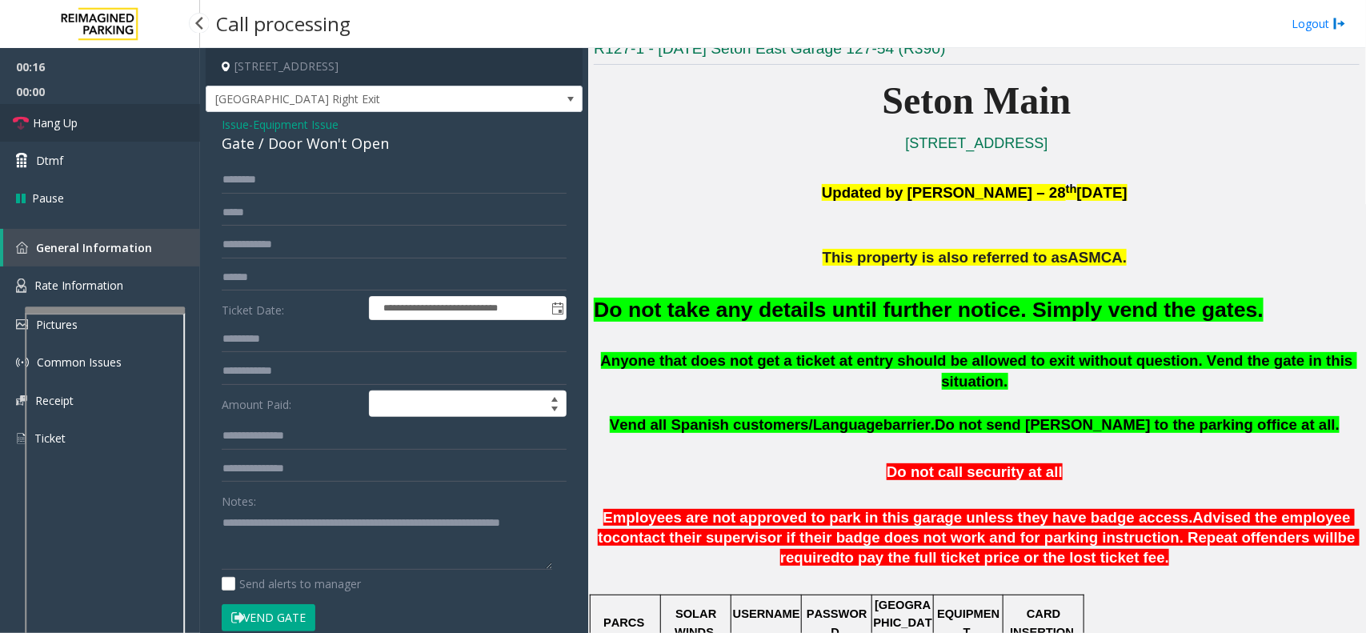 scroll, scrollTop: 2556, scrollLeft: 0, axis: vertical 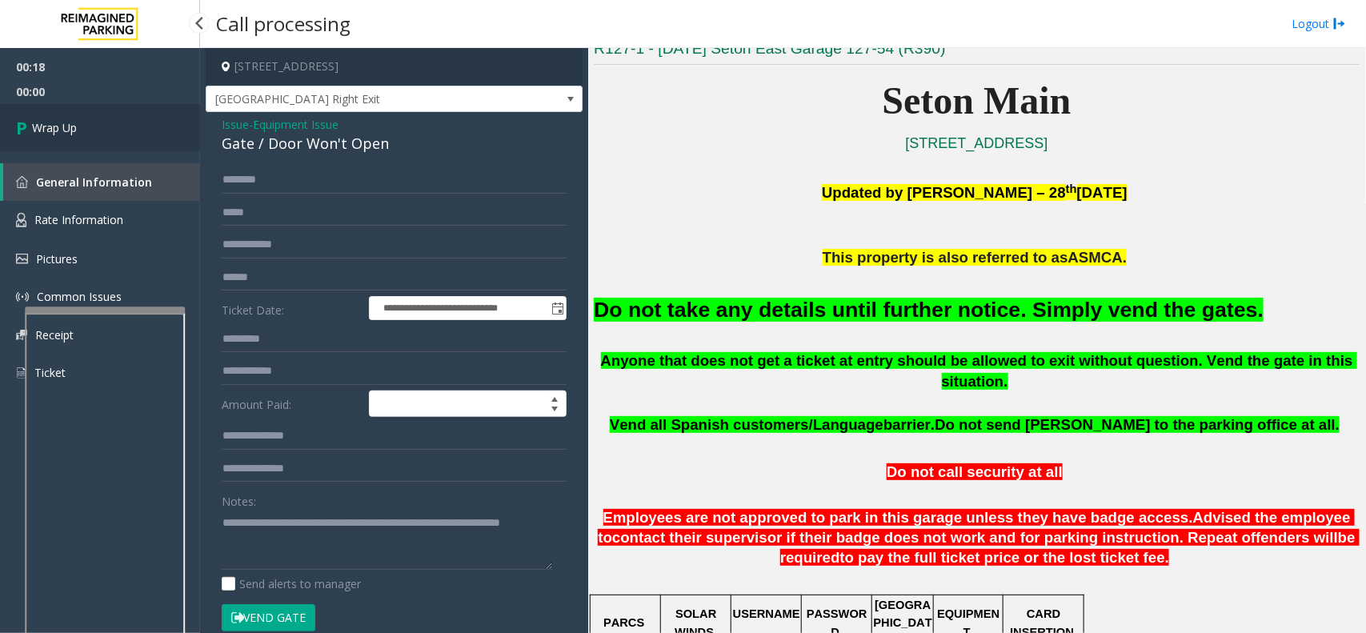 click on "Location Management" at bounding box center [126, 224] 